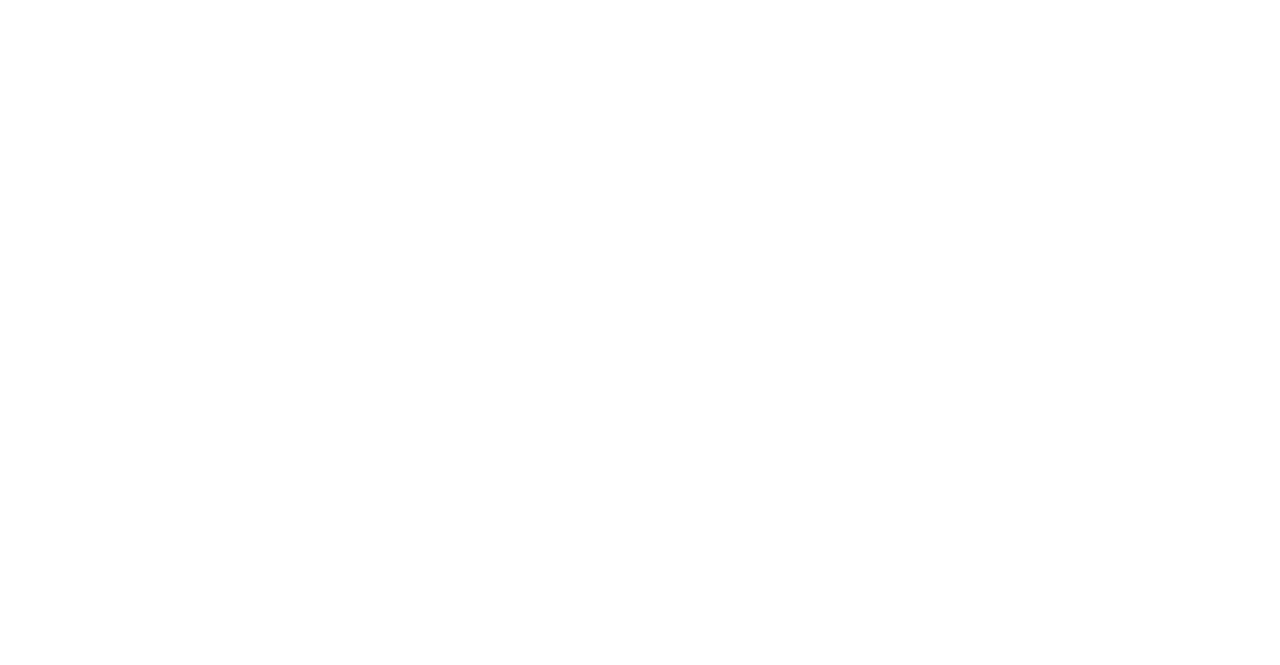 scroll, scrollTop: 0, scrollLeft: 0, axis: both 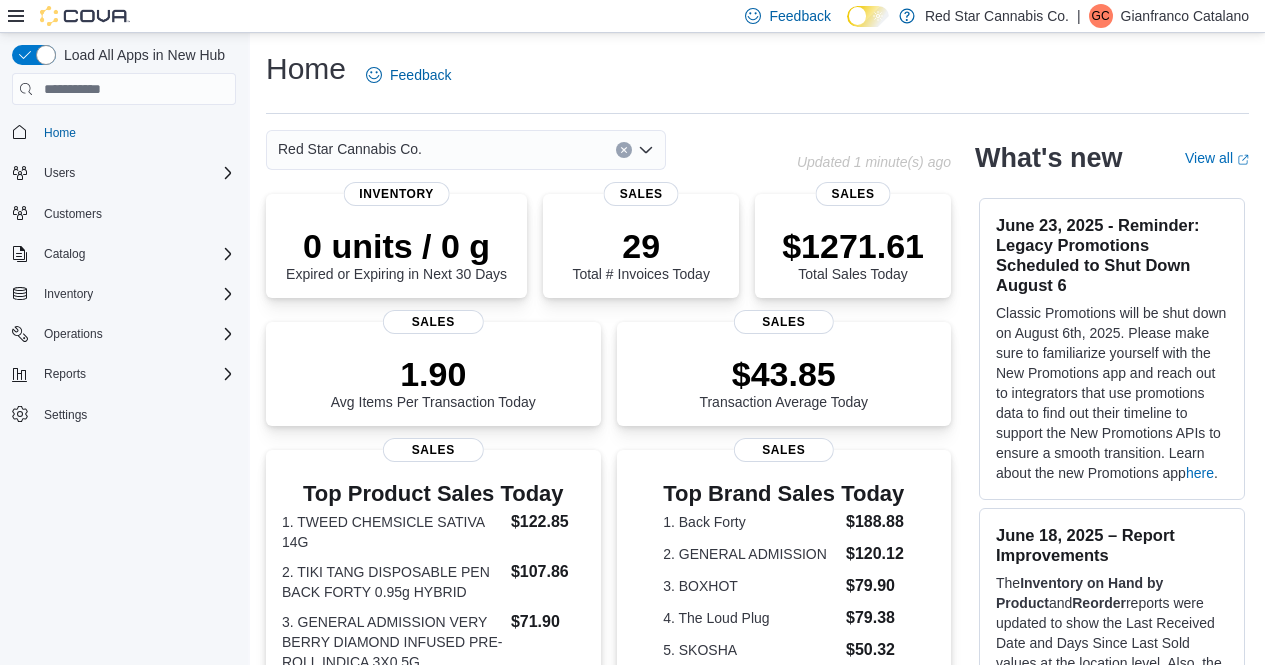 click 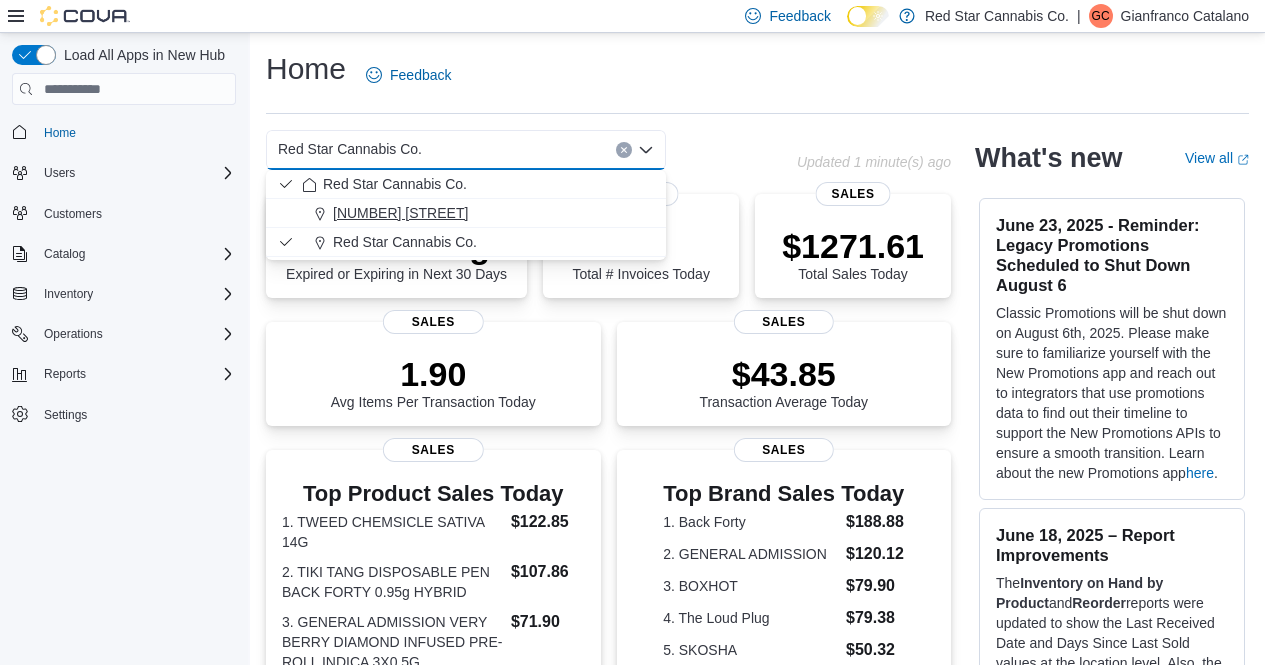 click on "[NUMBER] [STREET]" at bounding box center [400, 213] 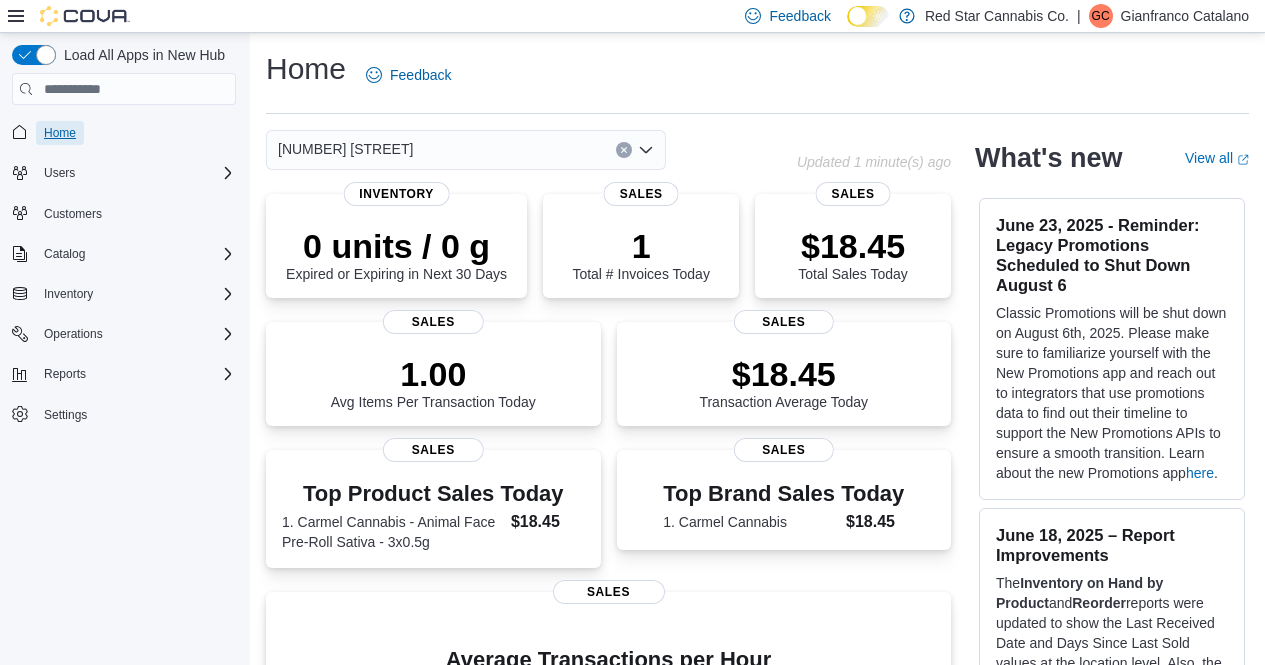 click on "Home" at bounding box center [60, 133] 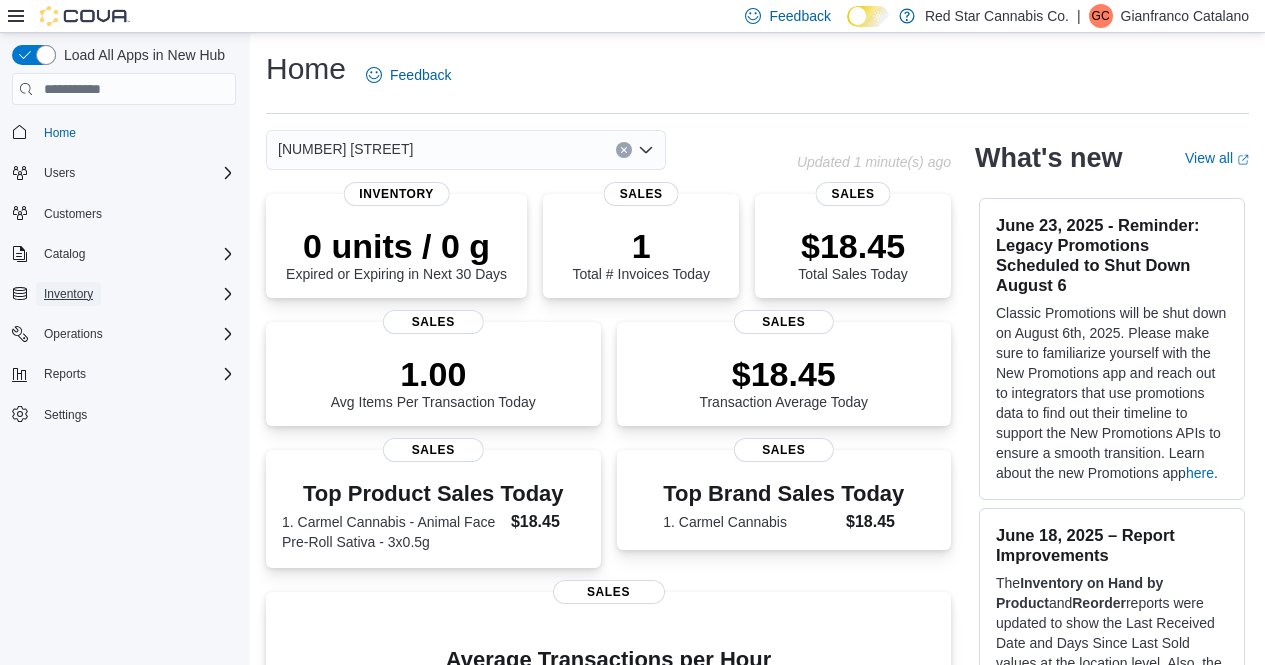 click on "Inventory" at bounding box center [68, 294] 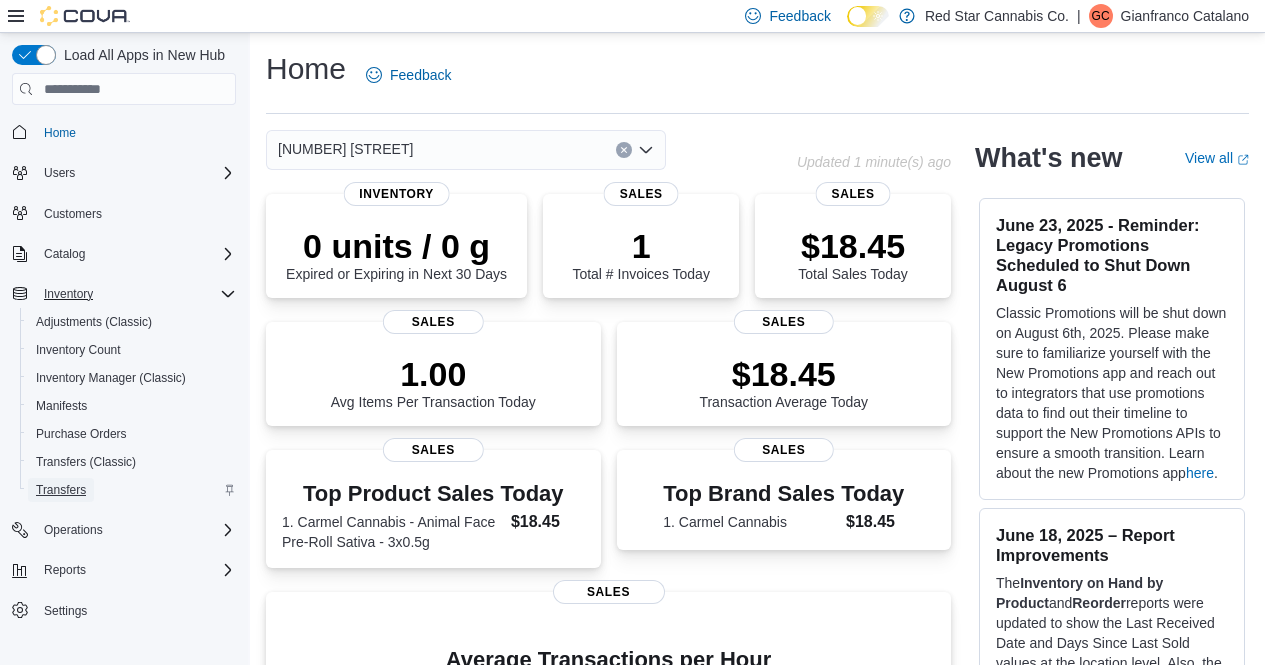 click on "Transfers" at bounding box center (61, 490) 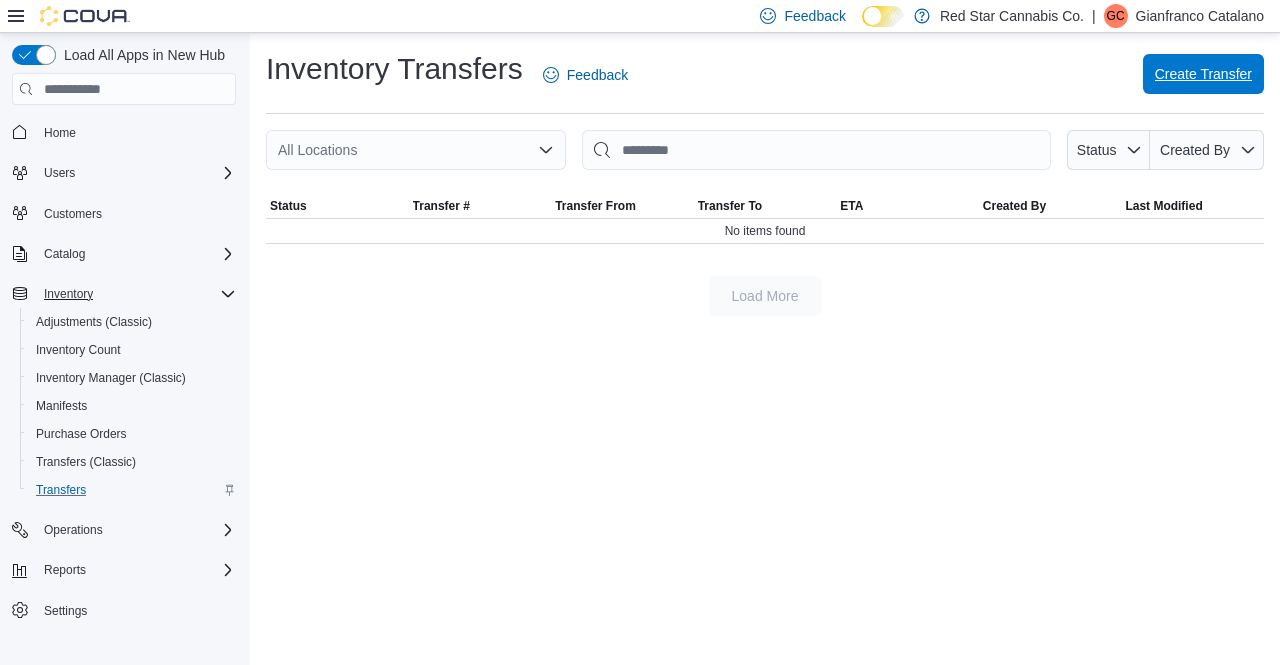 click on "Create Transfer" at bounding box center (1203, 74) 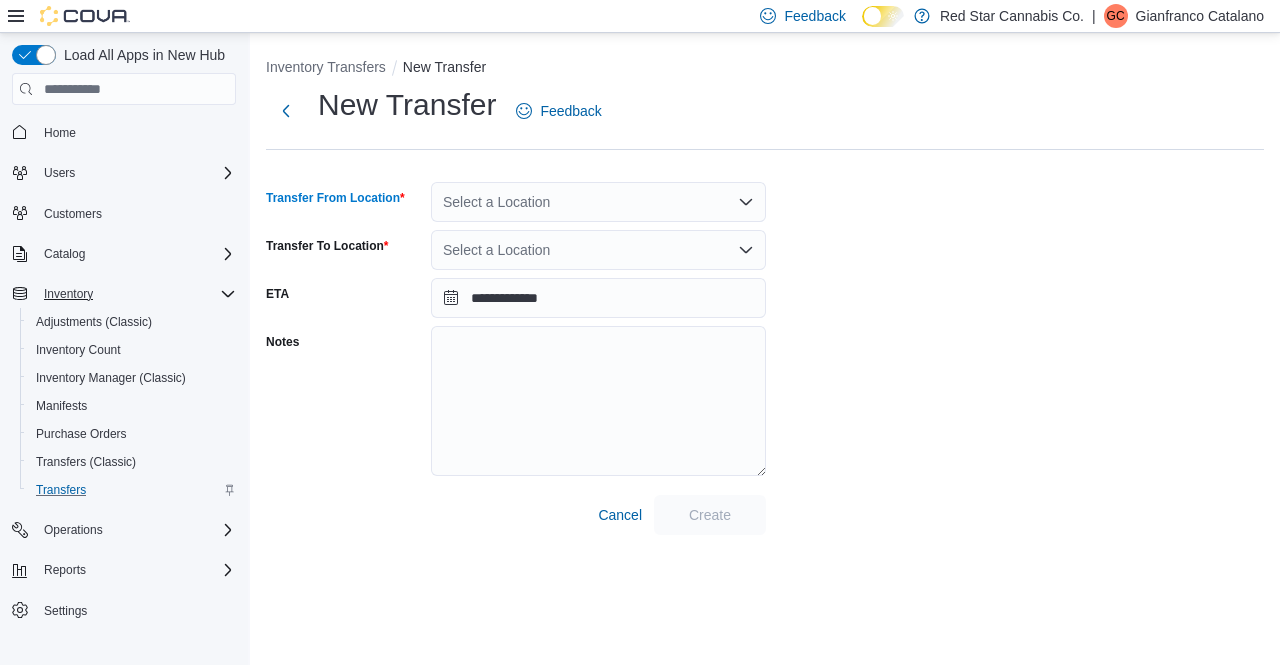 click 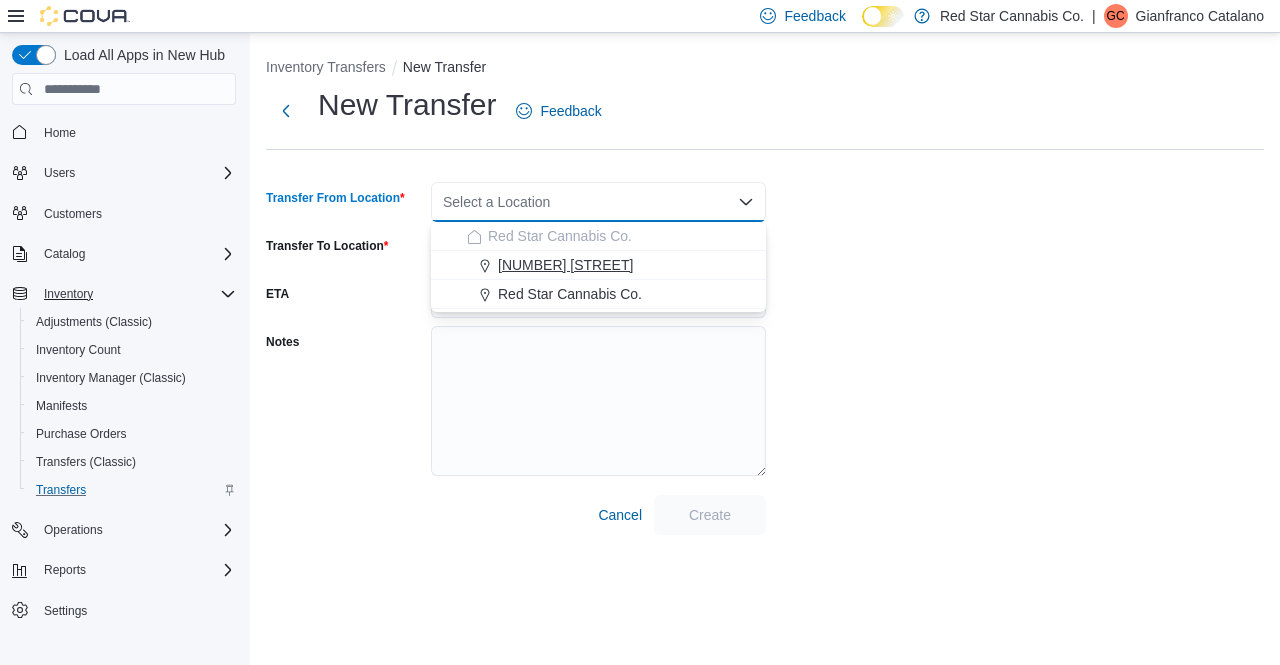 click on "[NUMBER] [STREET]" at bounding box center [565, 265] 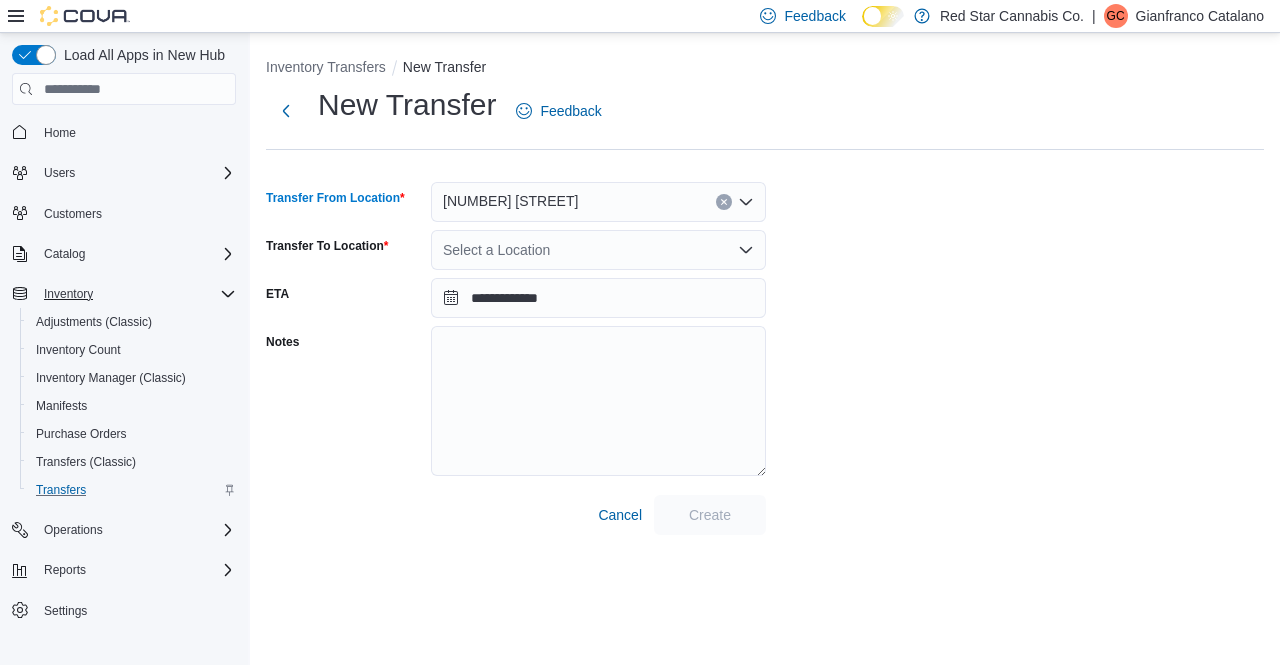 click 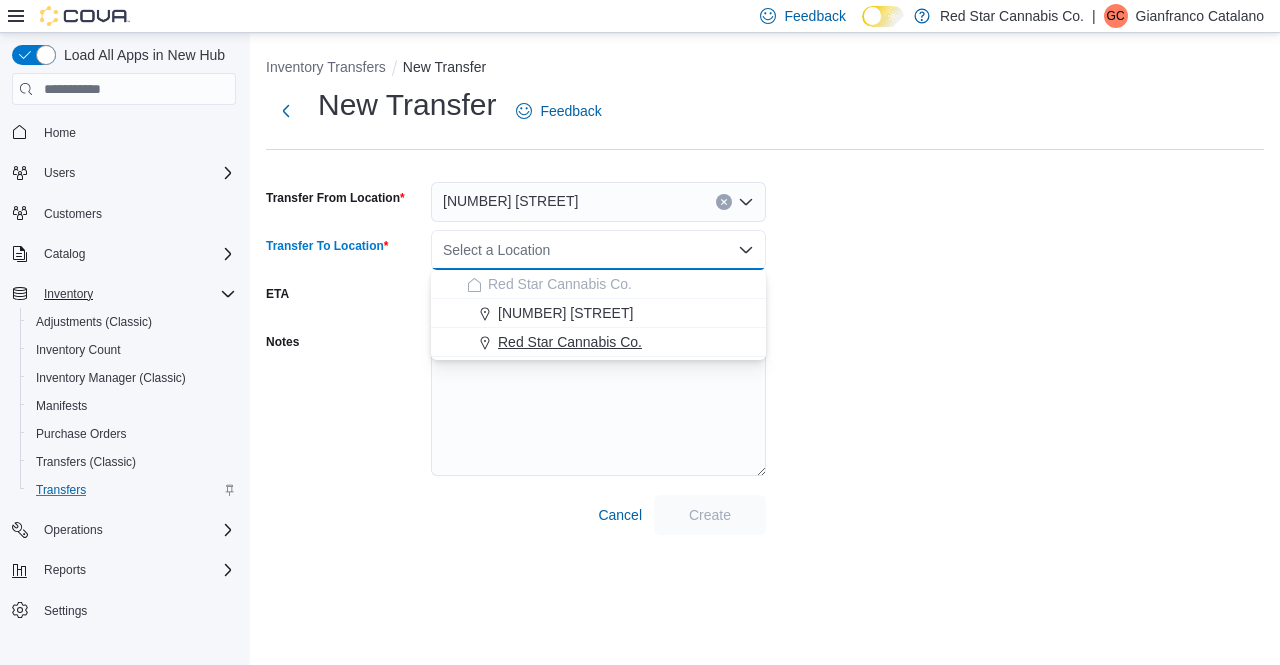 click on "Red Star Cannabis Co." at bounding box center (570, 342) 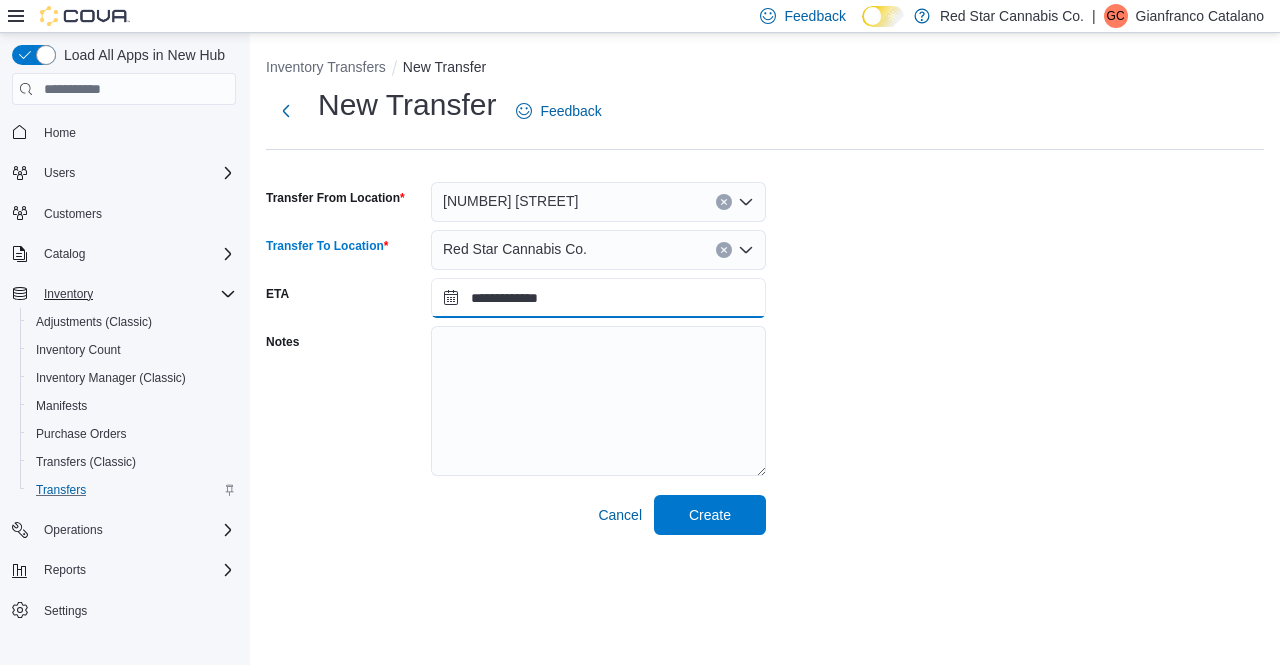 click on "**********" at bounding box center [598, 298] 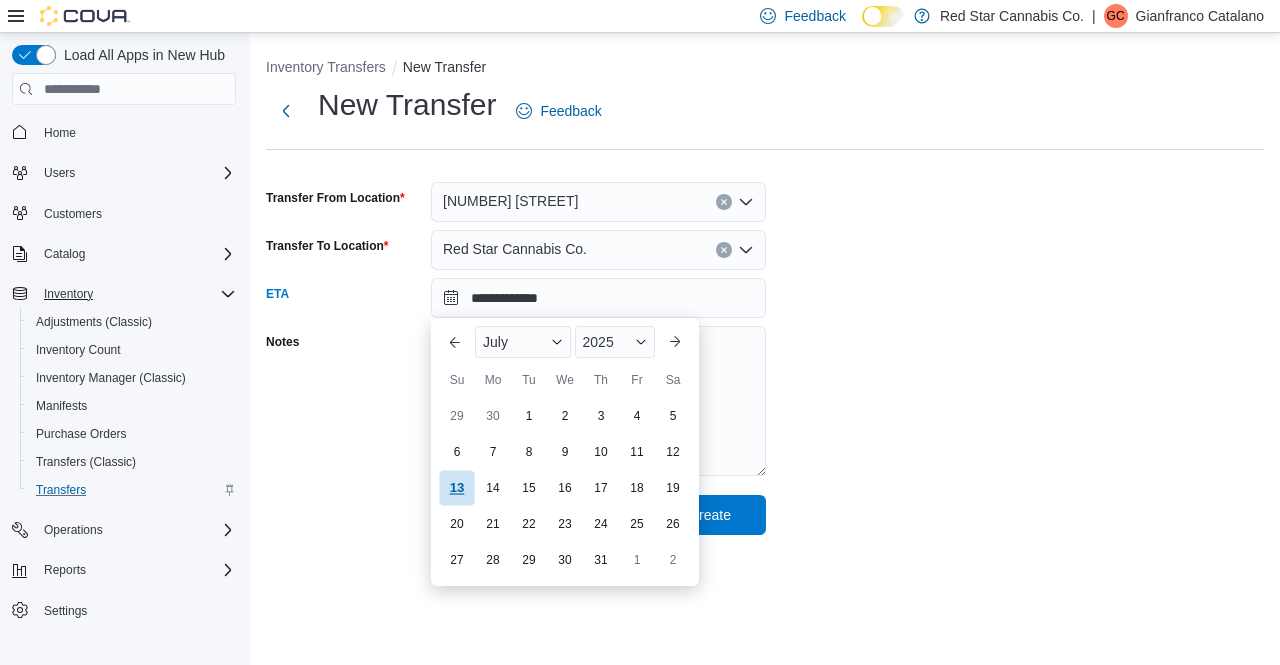 click on "13" at bounding box center (456, 488) 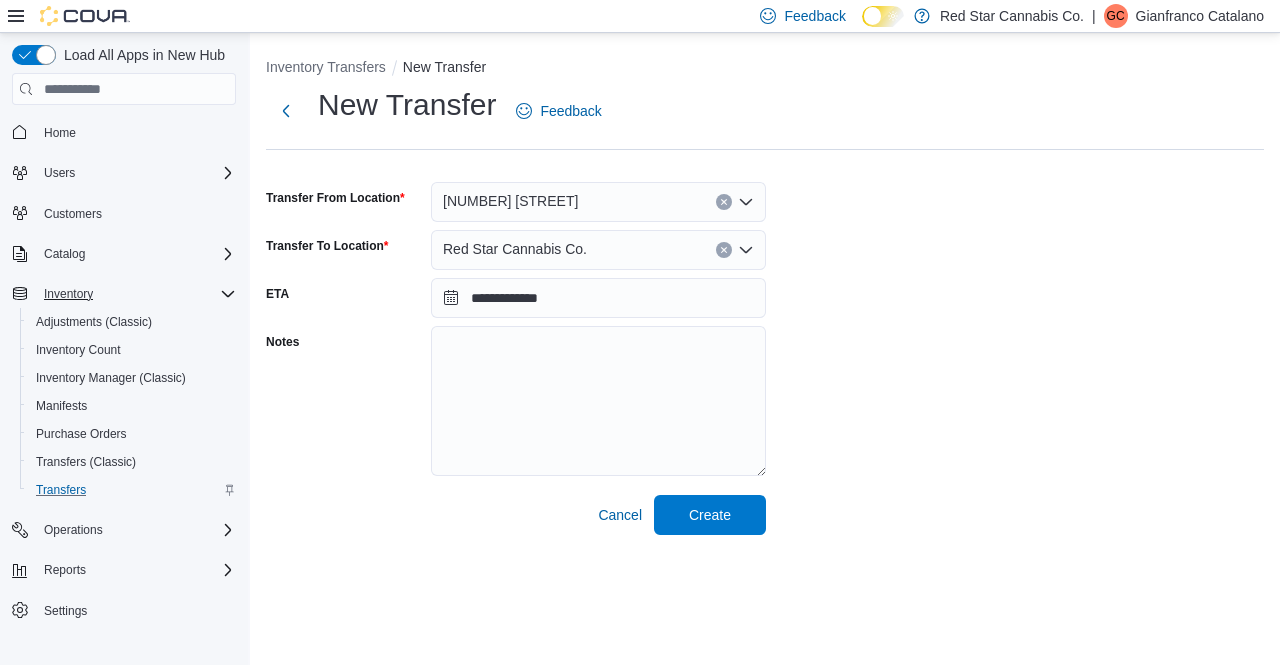 click on "**********" at bounding box center [765, 310] 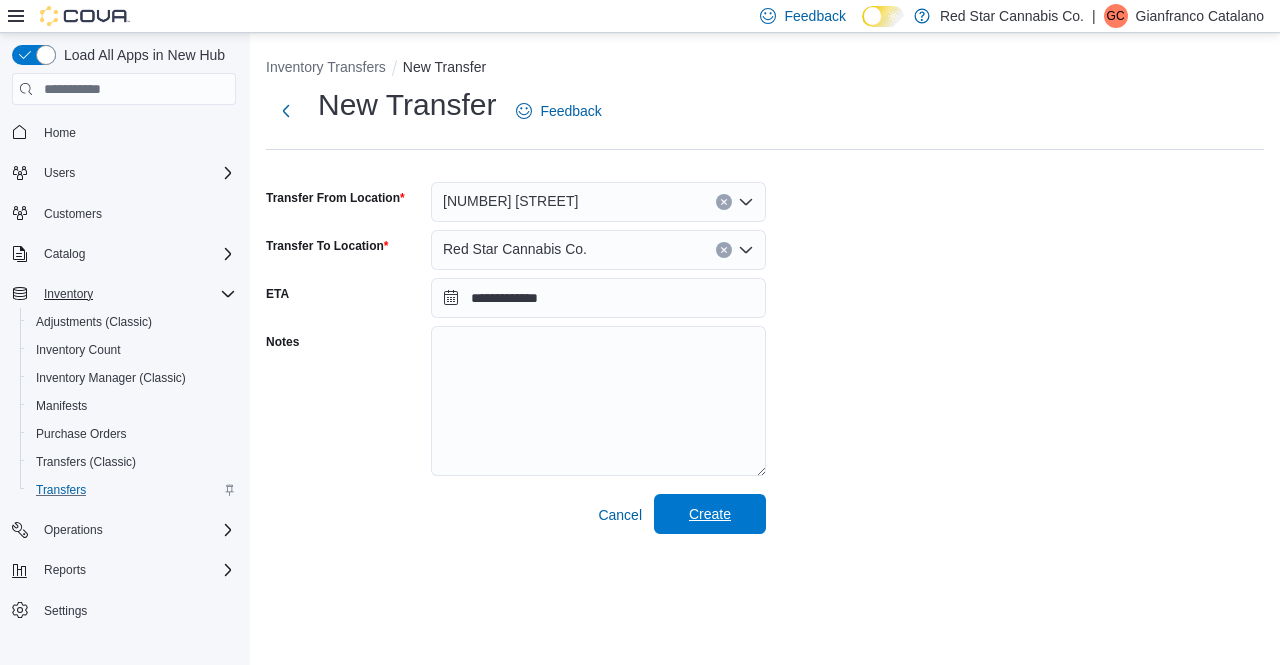 click on "Create" at bounding box center [710, 514] 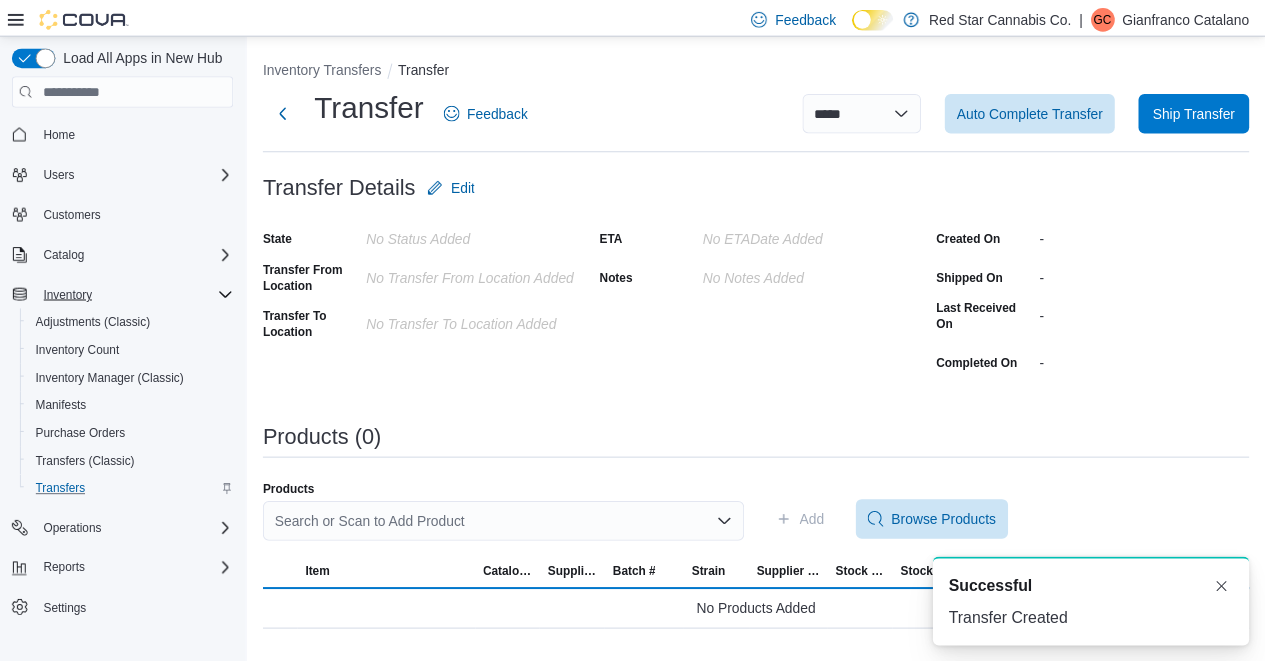 scroll, scrollTop: 0, scrollLeft: 0, axis: both 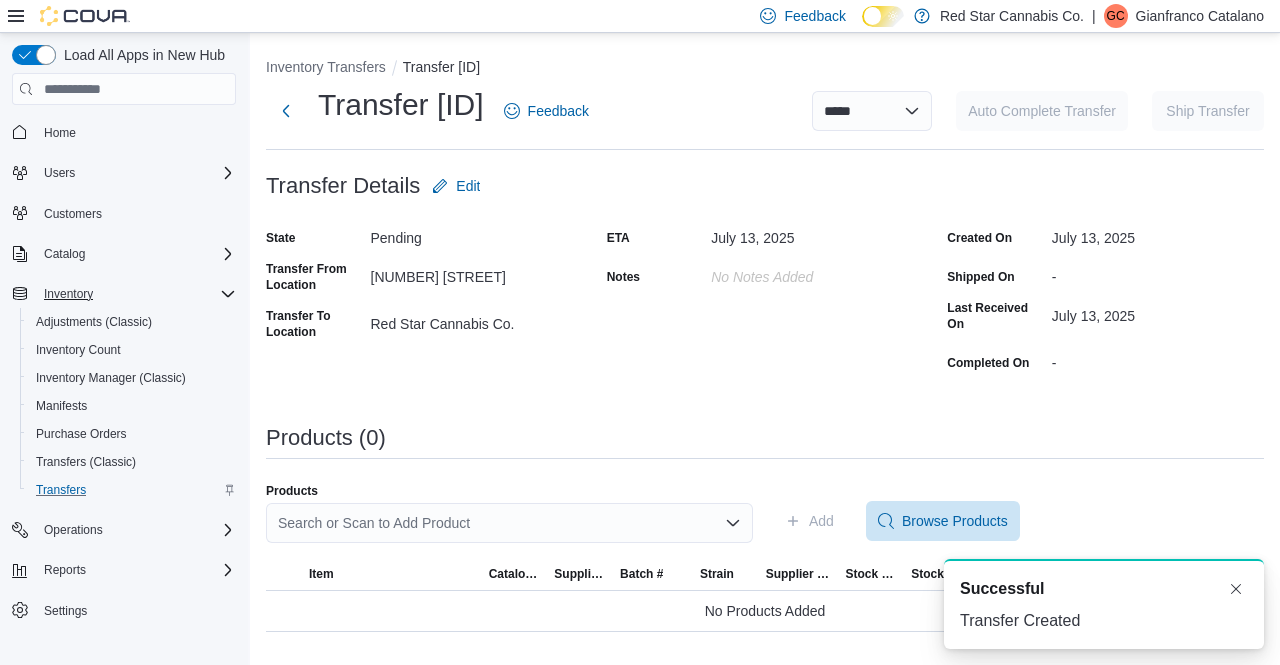 click on "Search or Scan to Add Product" at bounding box center [509, 523] 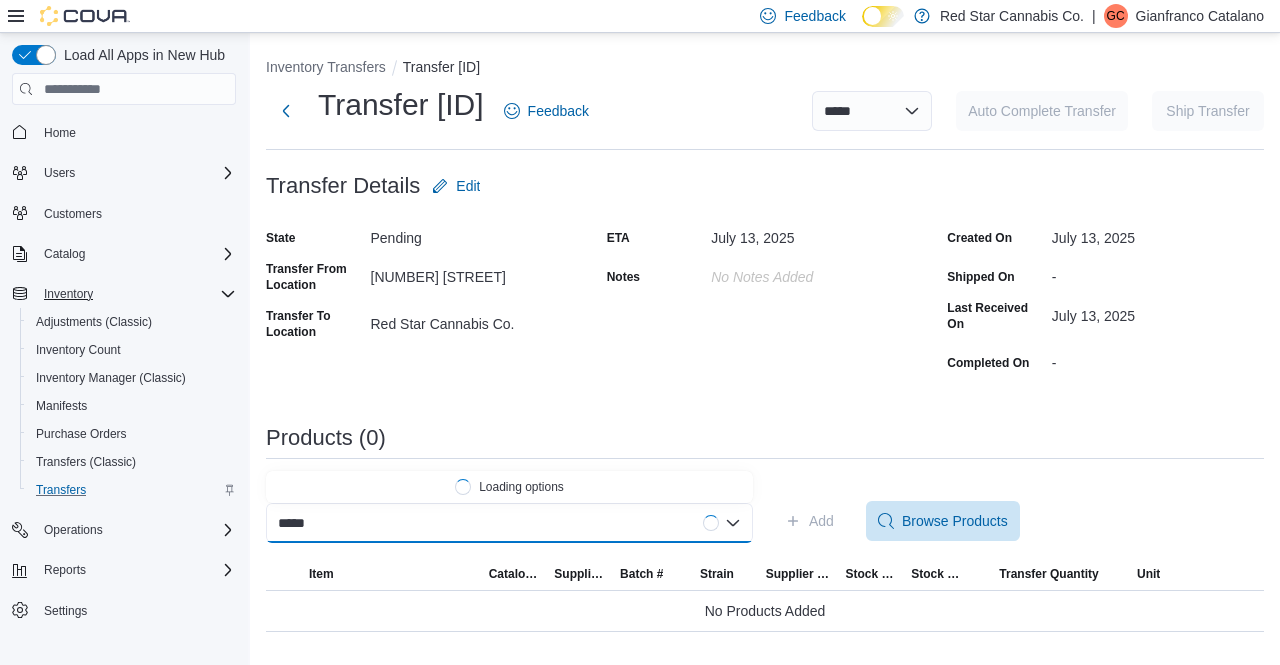 type on "******" 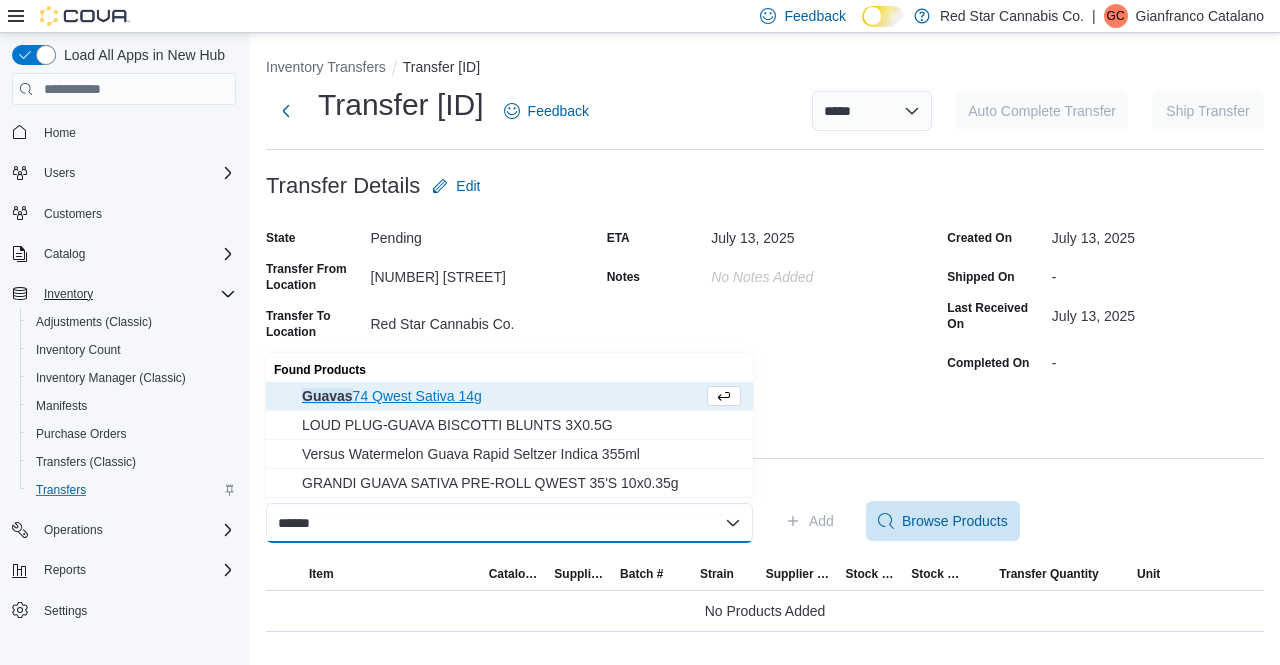 type 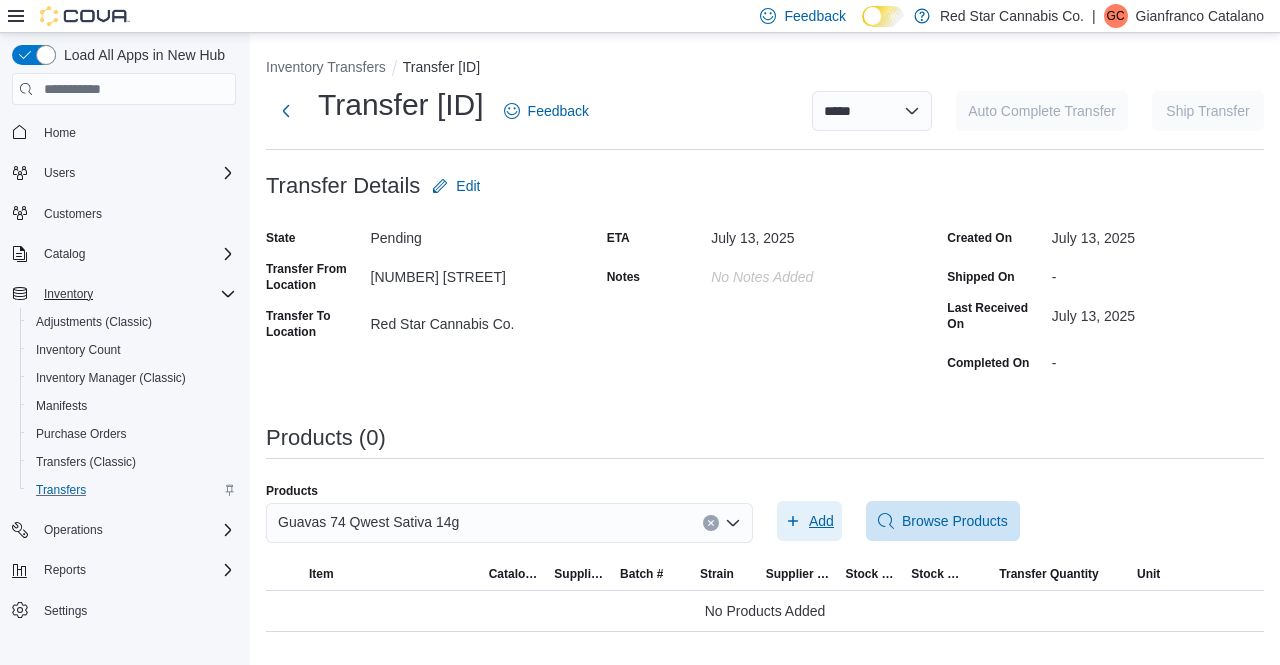 click on "Add" at bounding box center (821, 521) 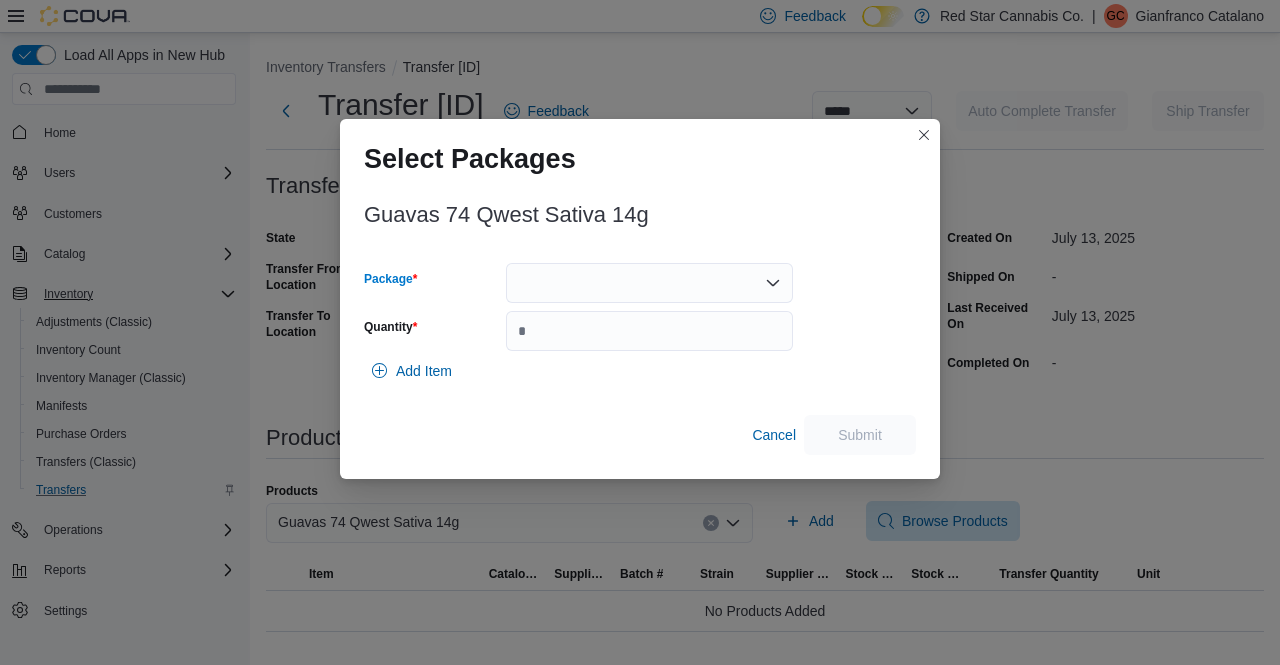 click at bounding box center [649, 283] 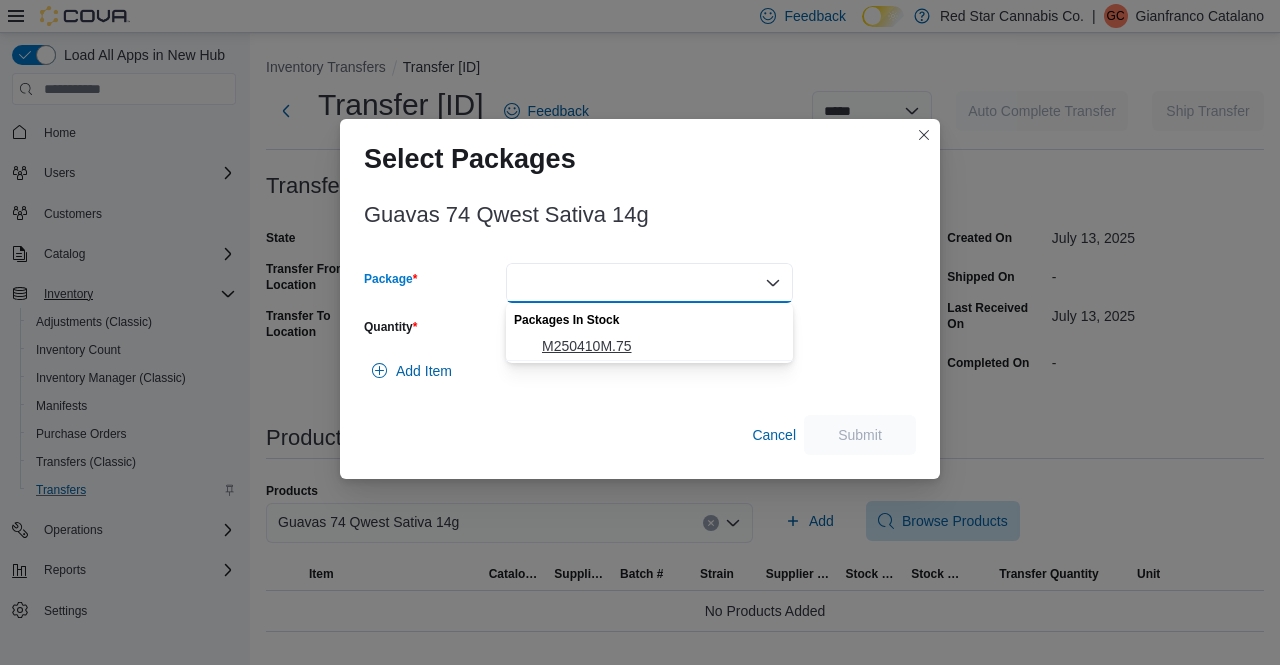 click on "M250410M.75" at bounding box center [661, 346] 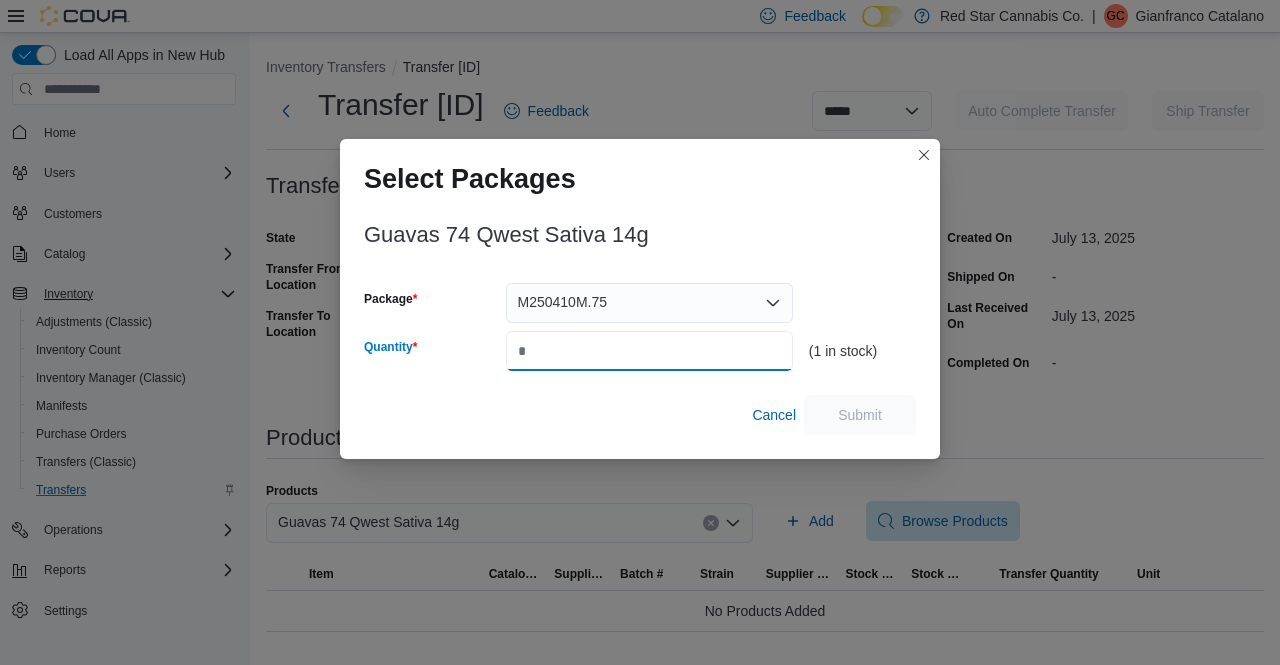 click on "Quantity" at bounding box center (649, 351) 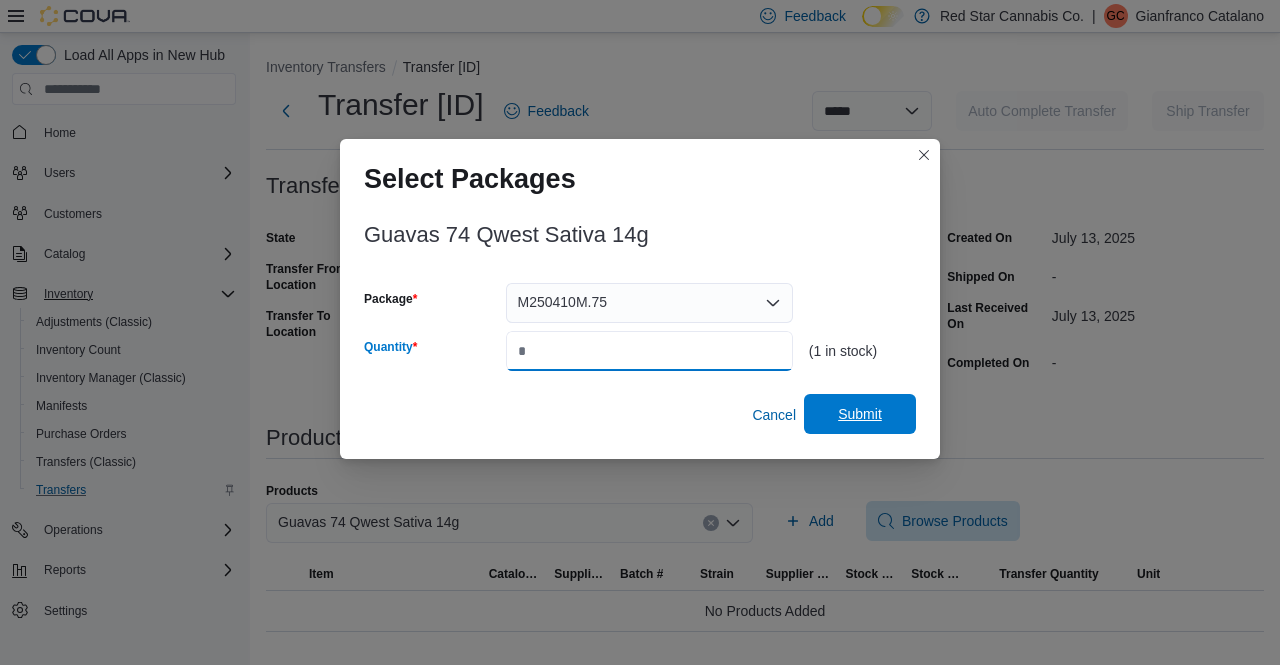 type on "*" 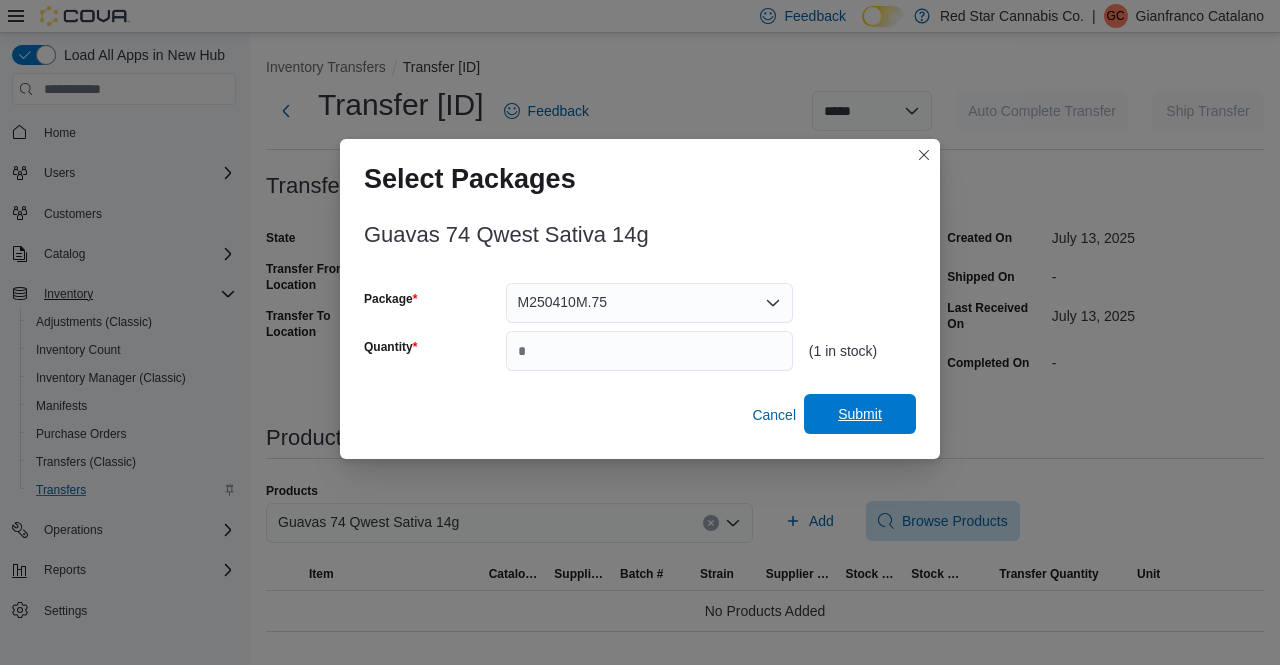 click on "Submit" at bounding box center (860, 414) 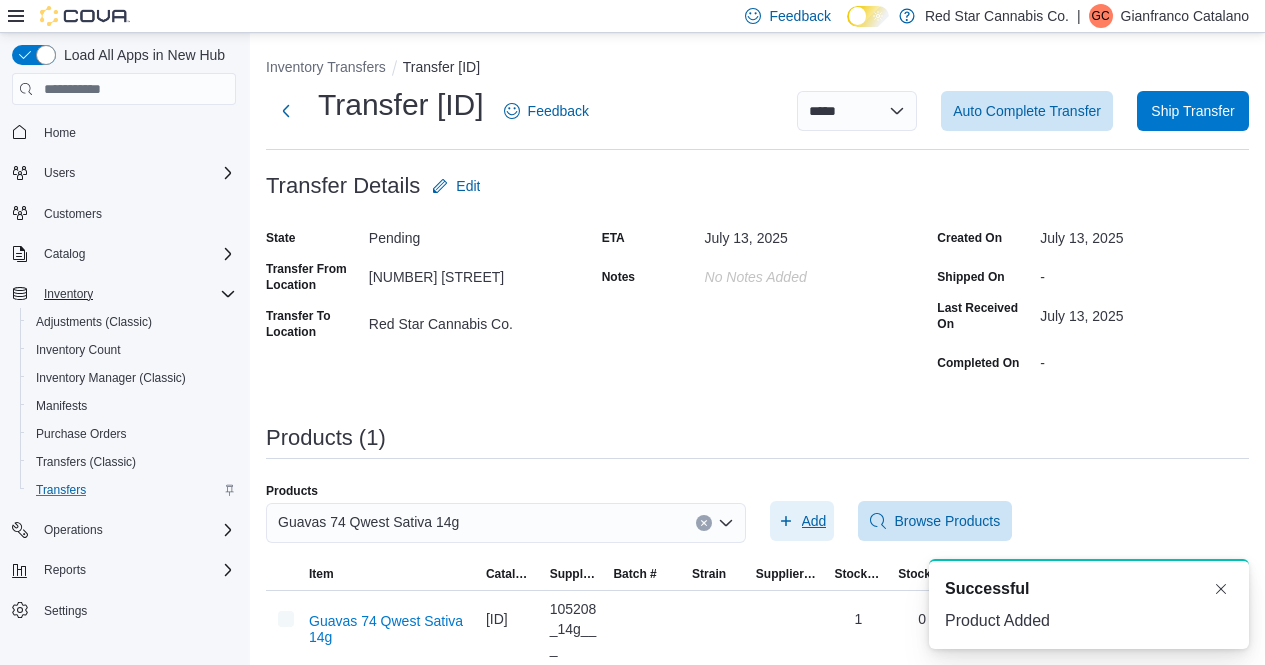scroll, scrollTop: 0, scrollLeft: 0, axis: both 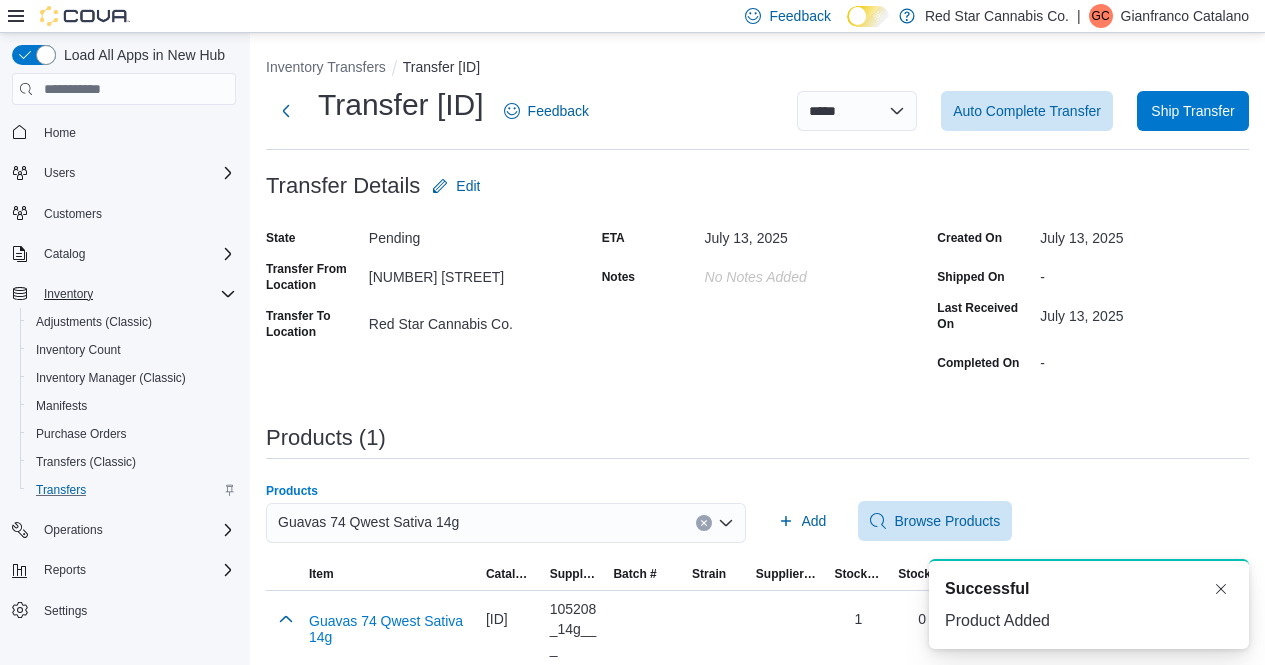 click 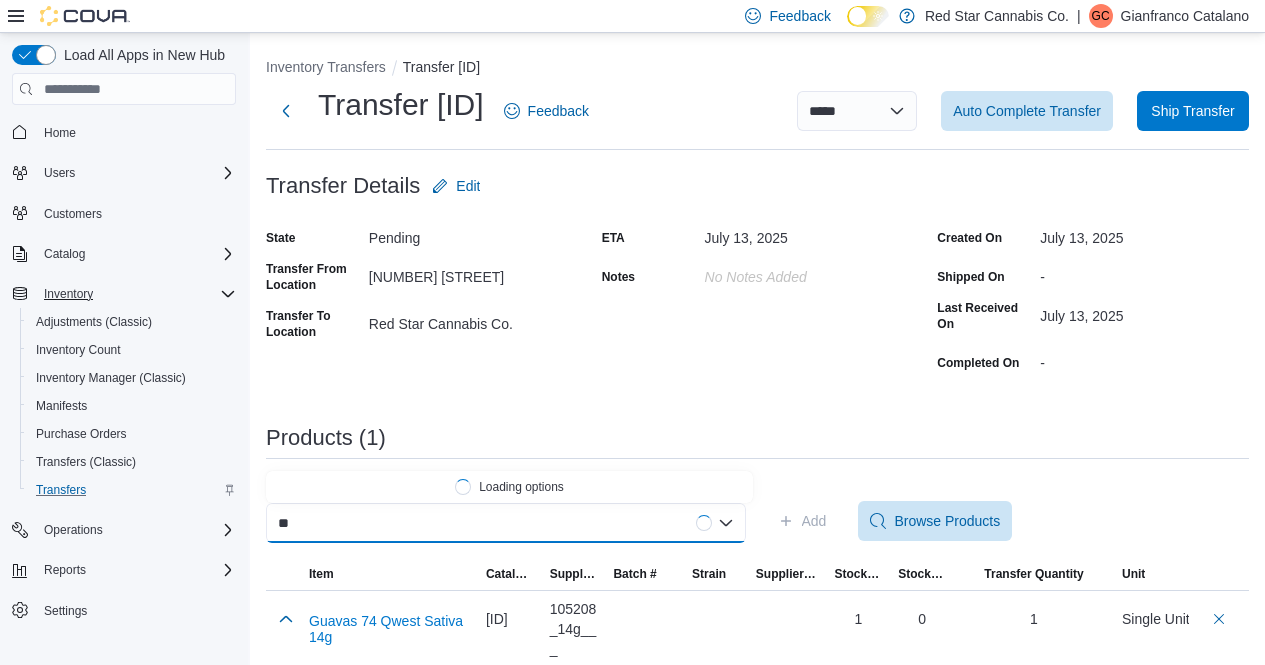 type on "*" 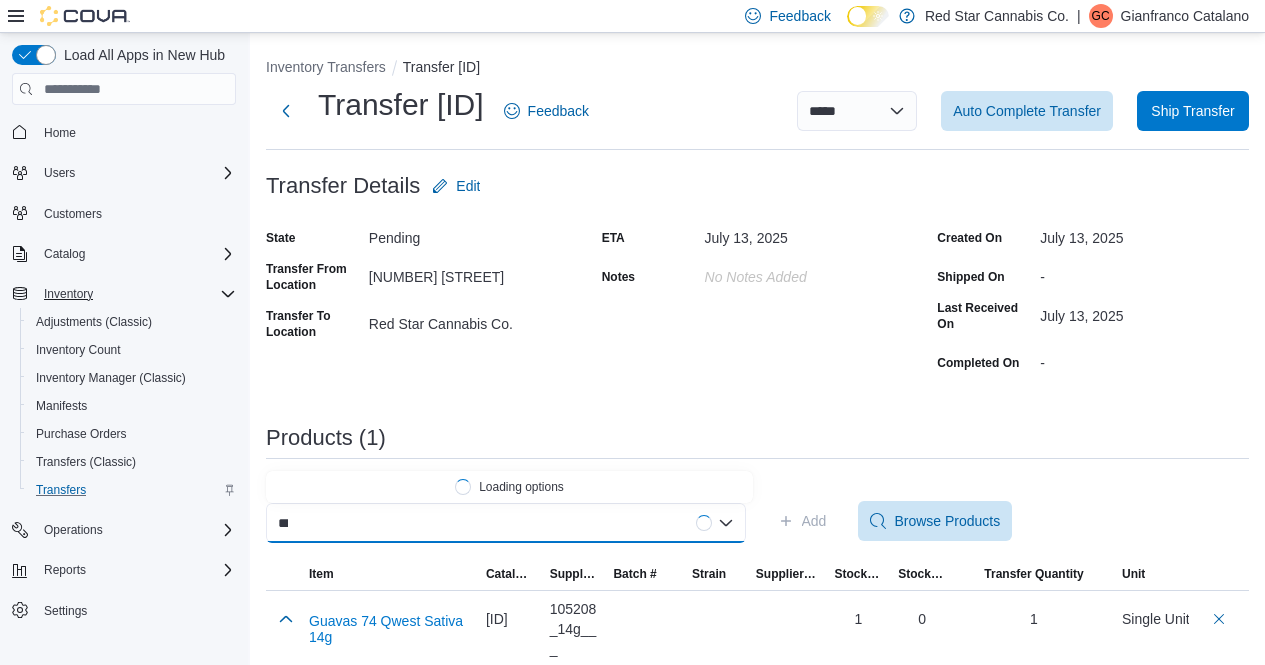 type on "****" 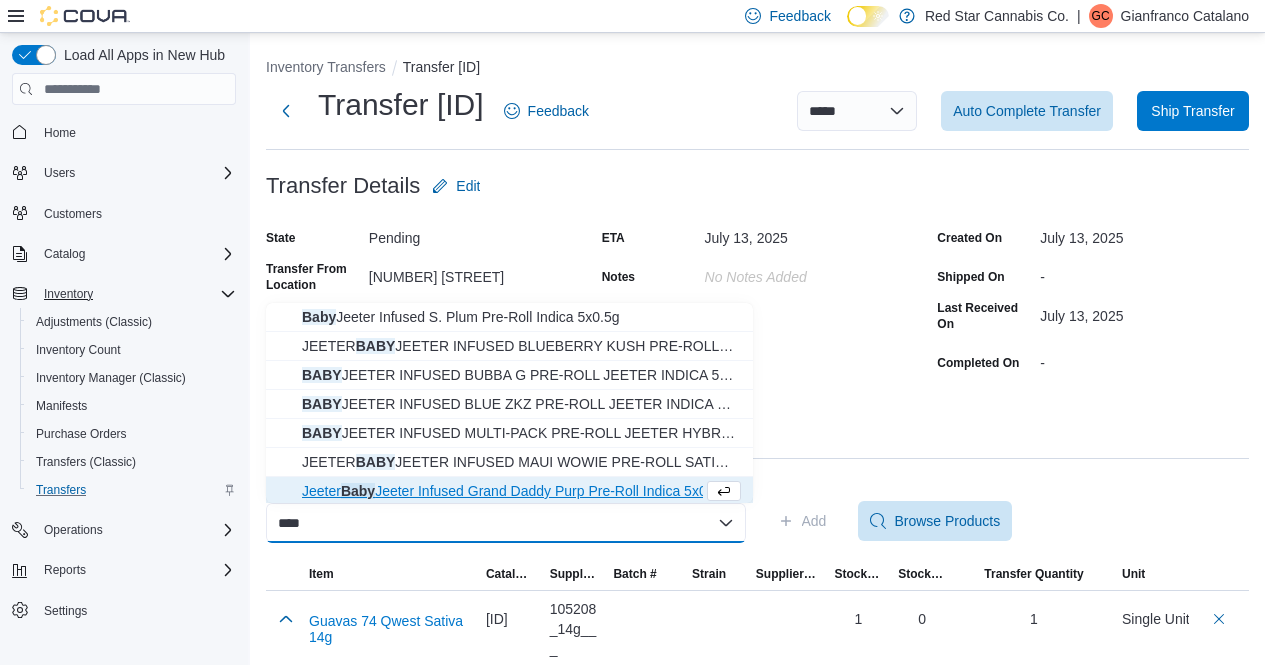 scroll, scrollTop: 32, scrollLeft: 0, axis: vertical 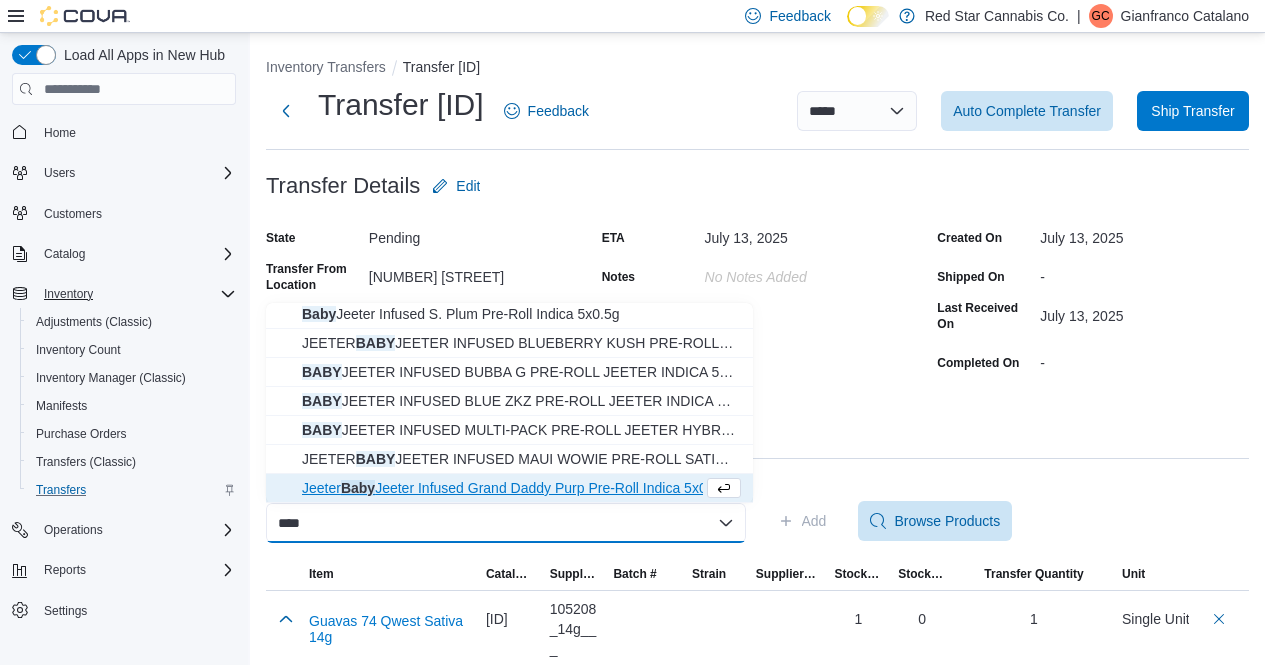 type 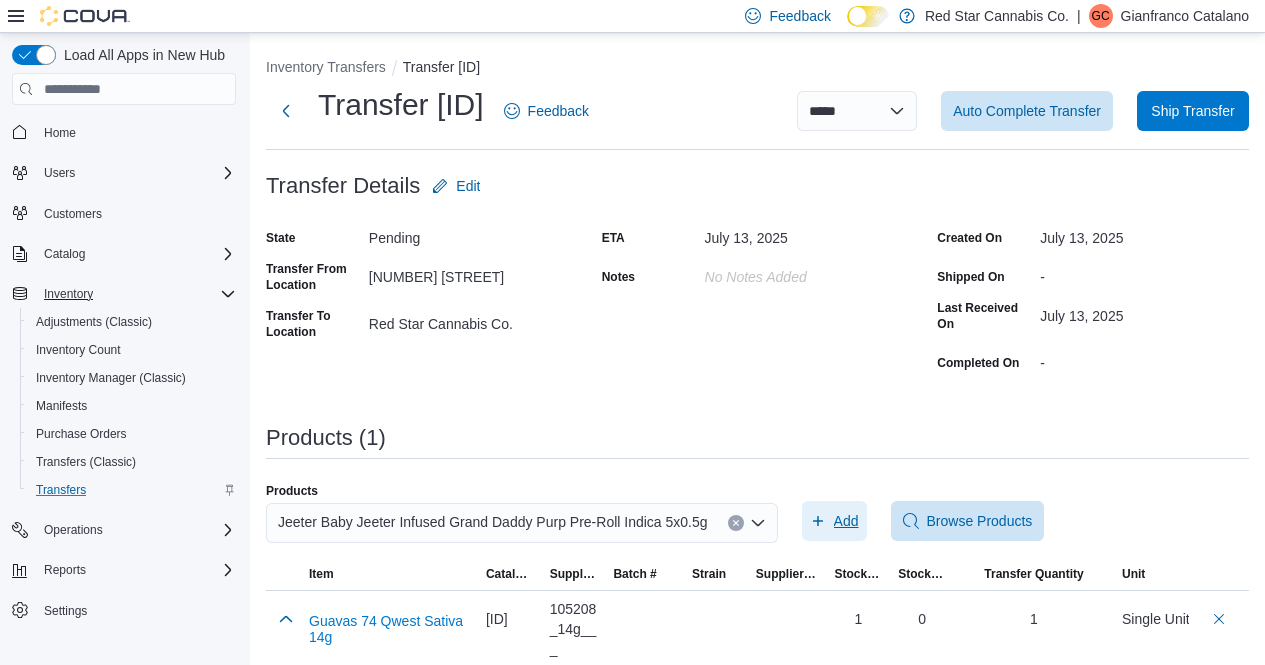 click on "Add" at bounding box center [834, 521] 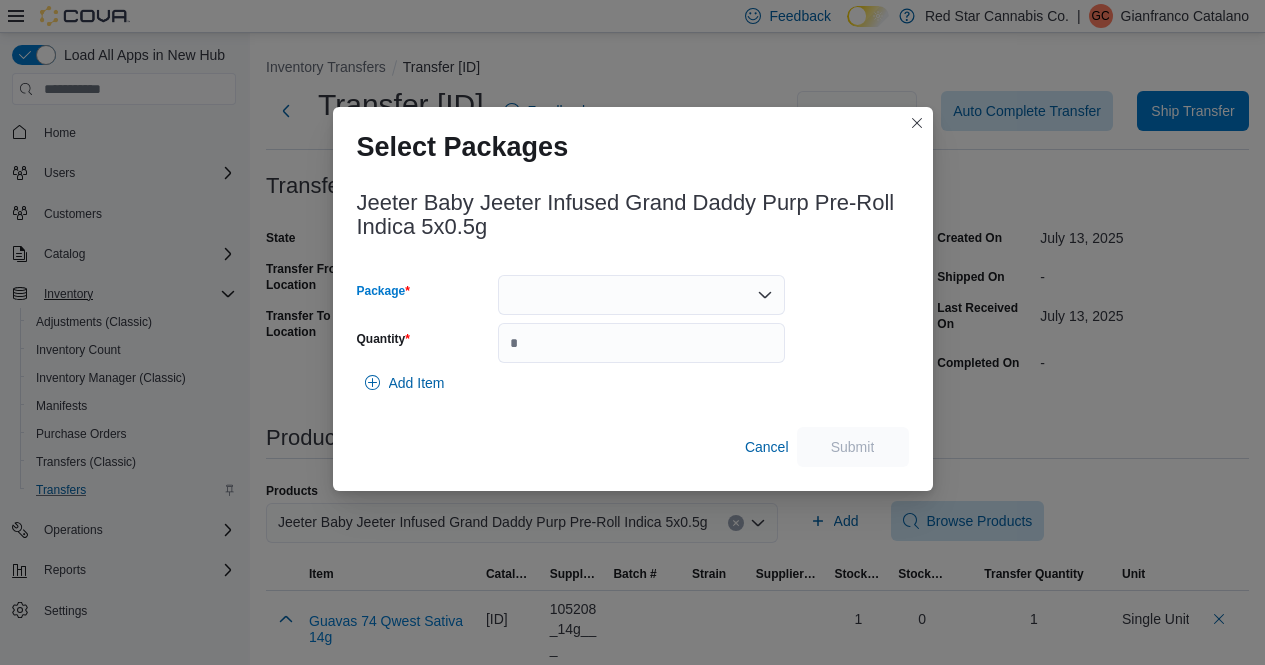 click at bounding box center (641, 295) 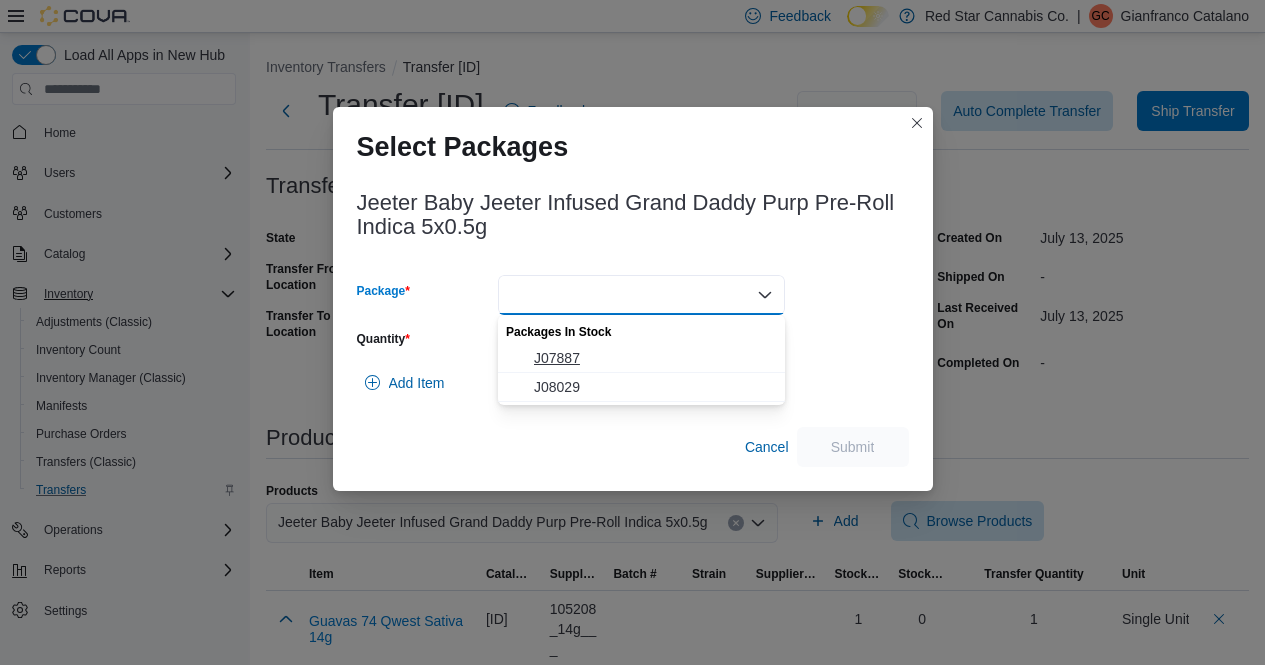 click on "J07887" at bounding box center [653, 358] 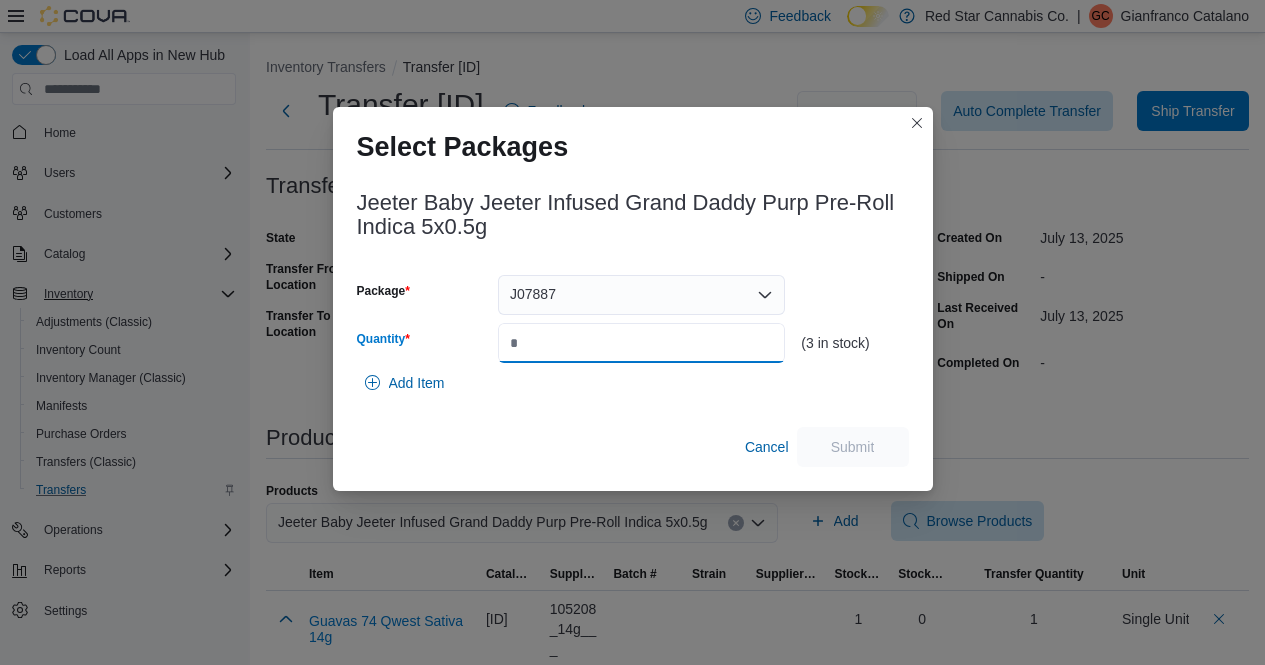 click on "Quantity" at bounding box center [641, 343] 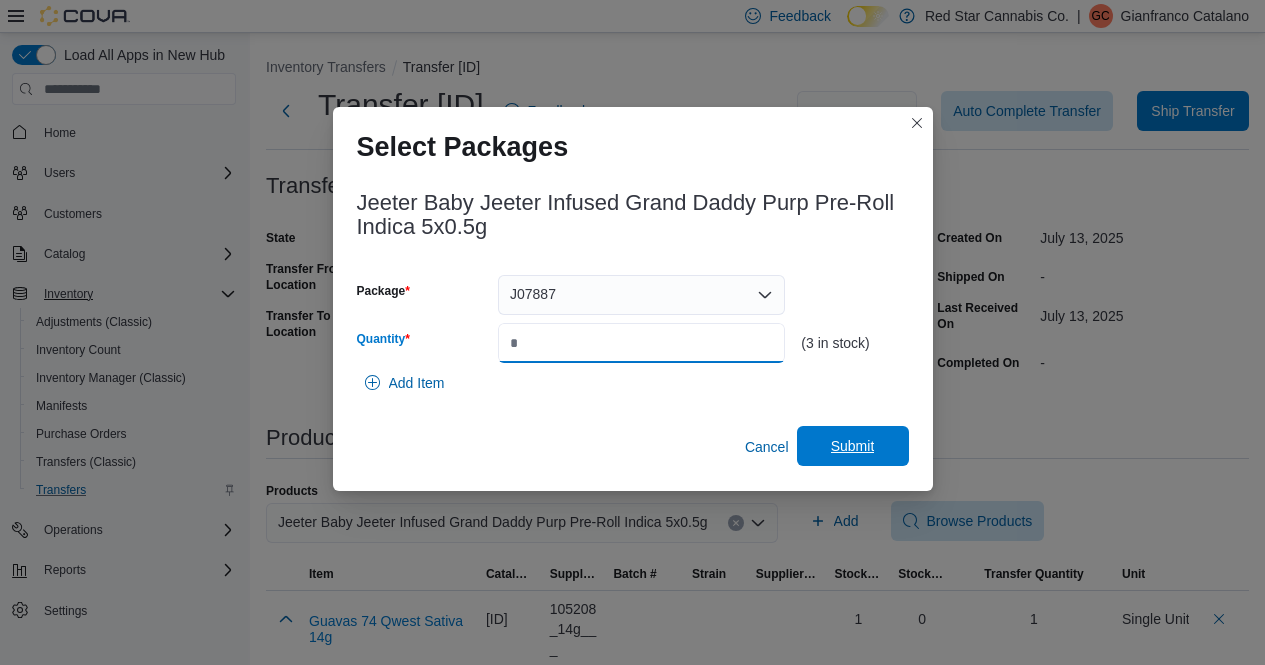 type on "*" 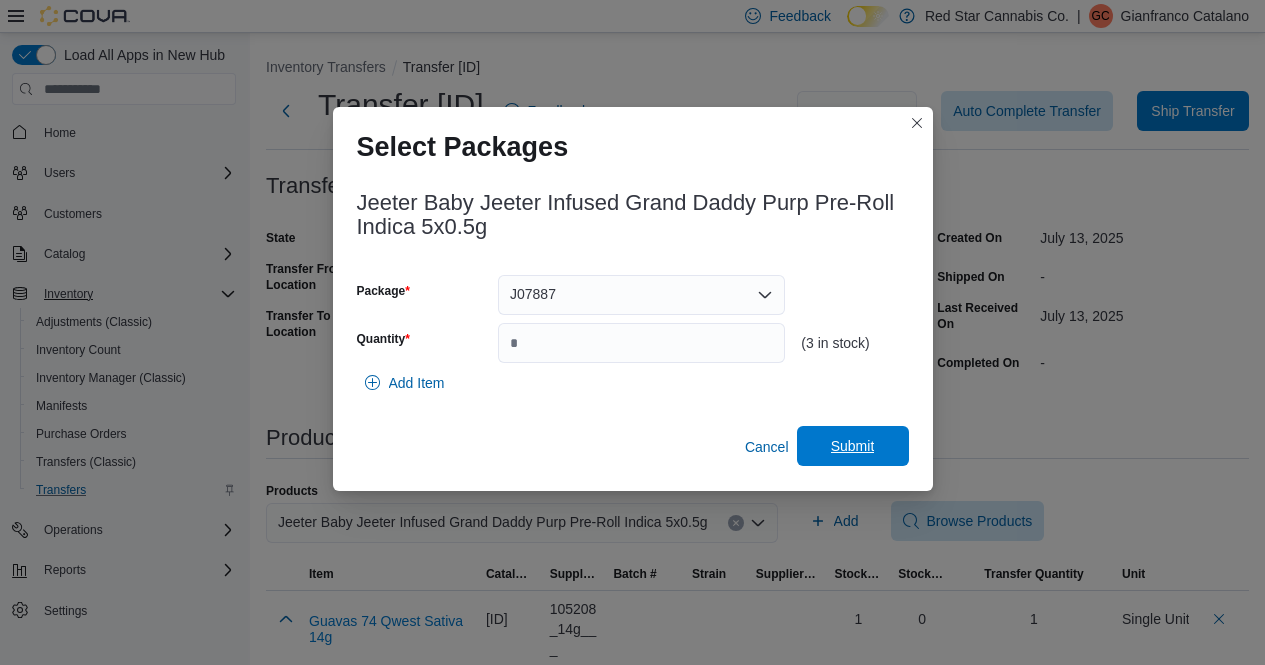 click on "Submit" at bounding box center (853, 446) 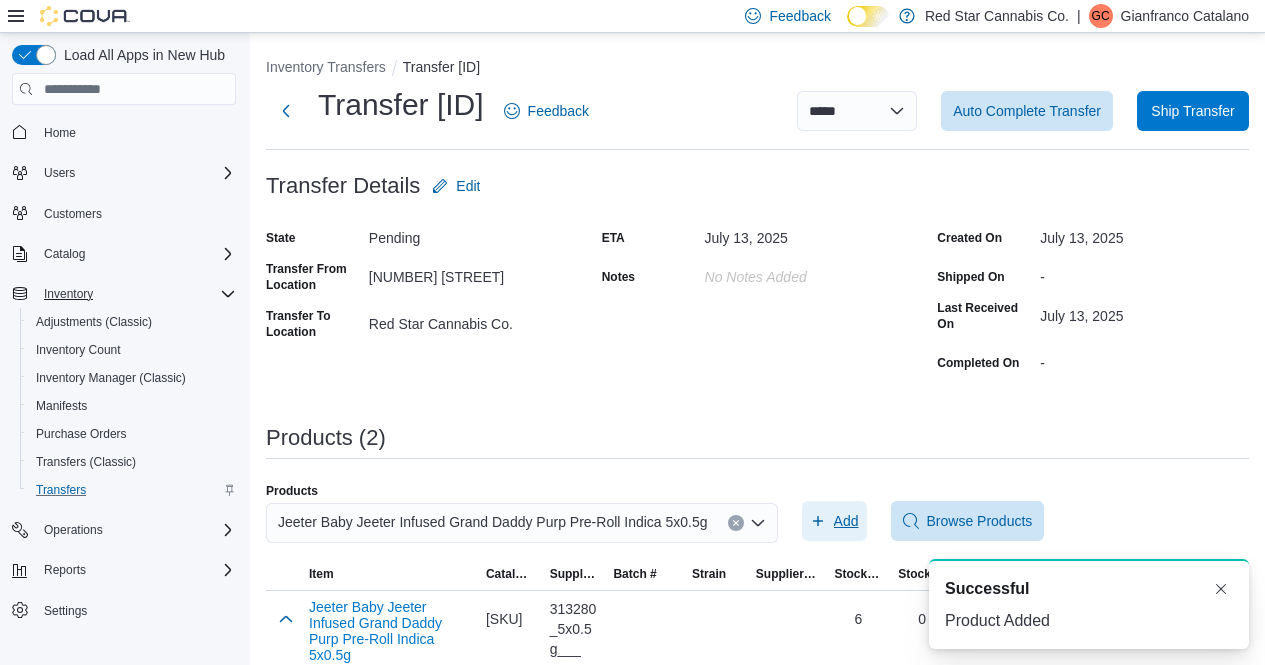 scroll, scrollTop: 0, scrollLeft: 0, axis: both 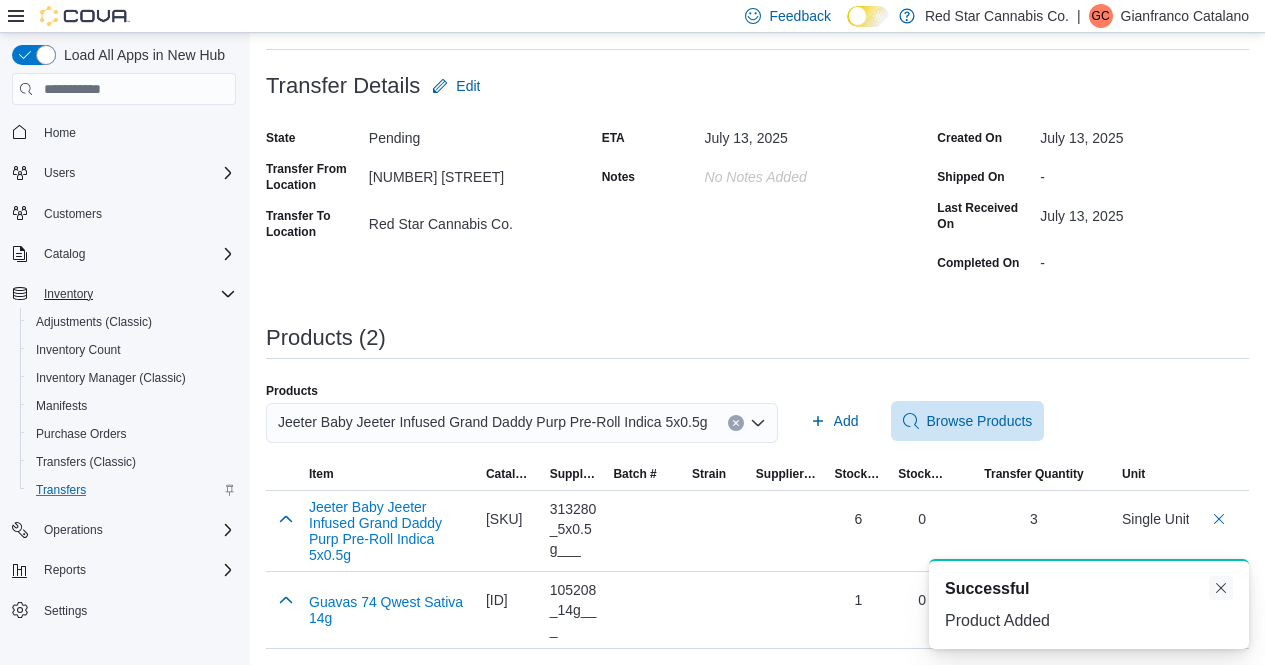 click at bounding box center [1221, 588] 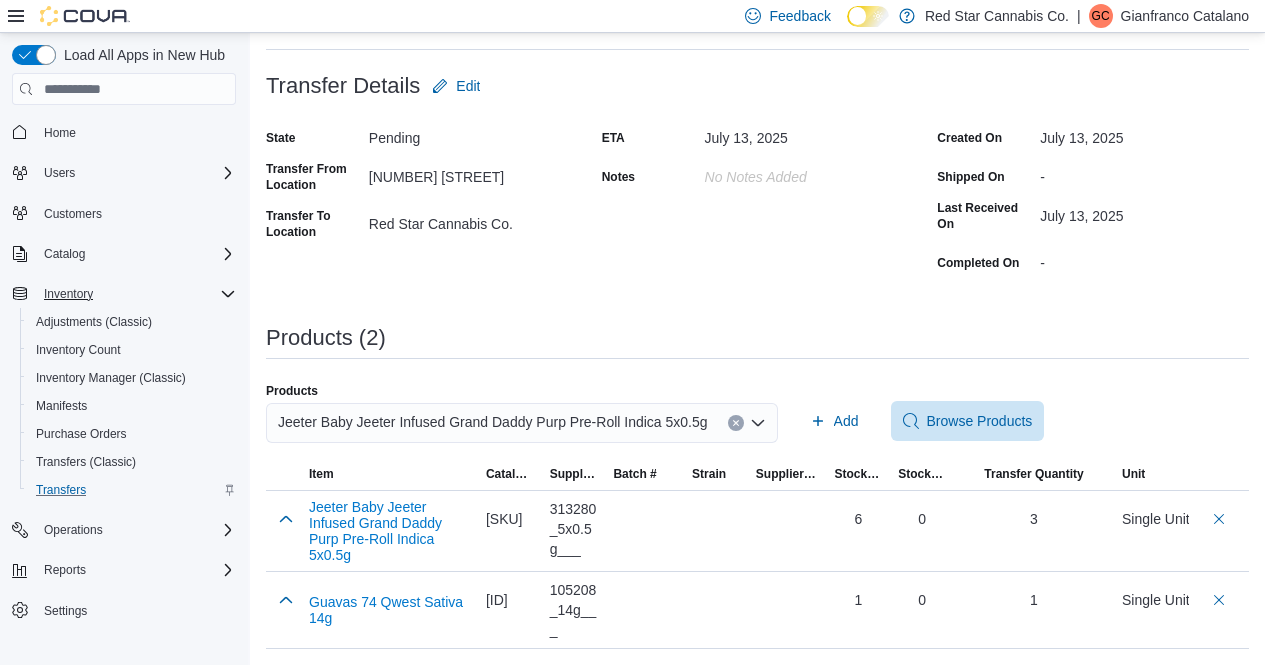 click on "**********" at bounding box center [757, 303] 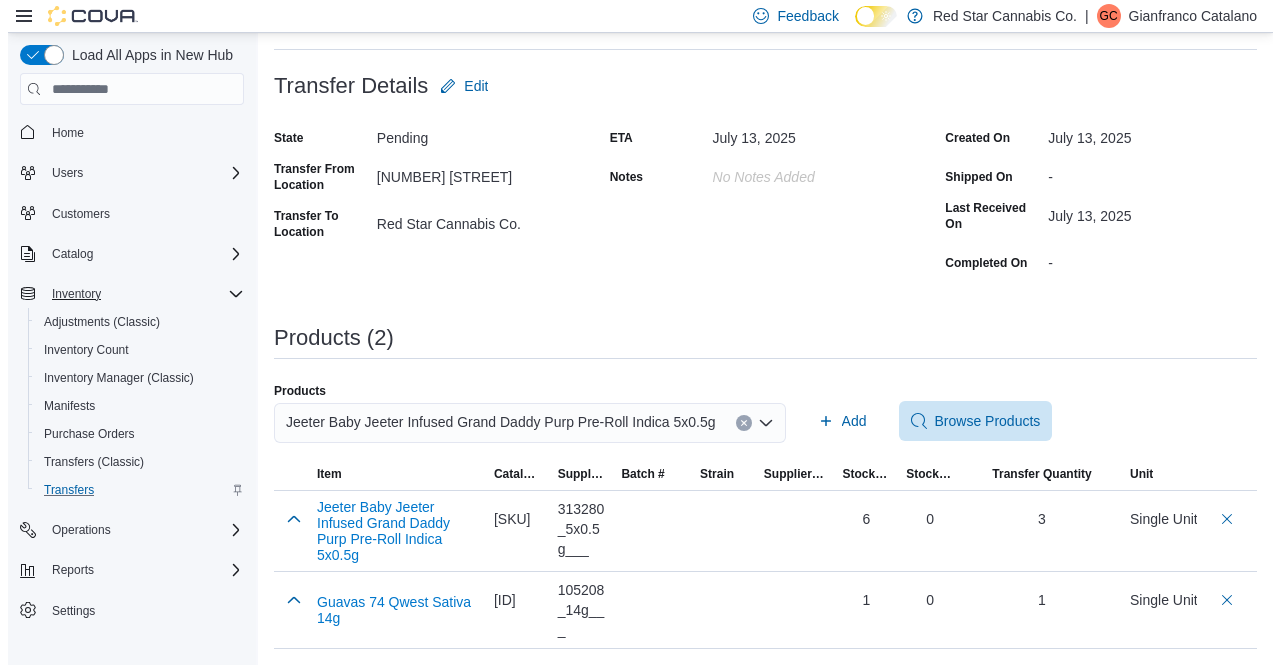 scroll, scrollTop: 0, scrollLeft: 0, axis: both 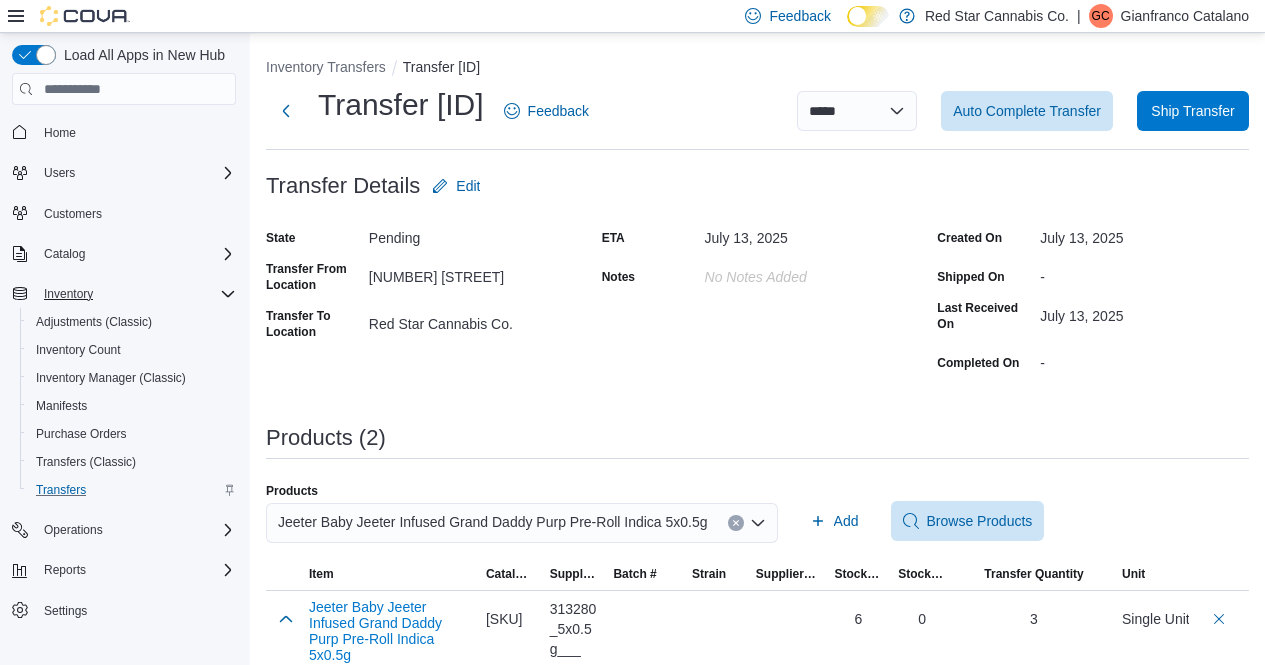click on "State Pending Transfer From Location [NUMBER] [STREET]. Transfer To Location Red Star Cannabis Co. ETA [DATE] Notes No Notes added Created On [DATE] Shipped On - Last Received On [DATE] Completed On -" at bounding box center (757, 300) 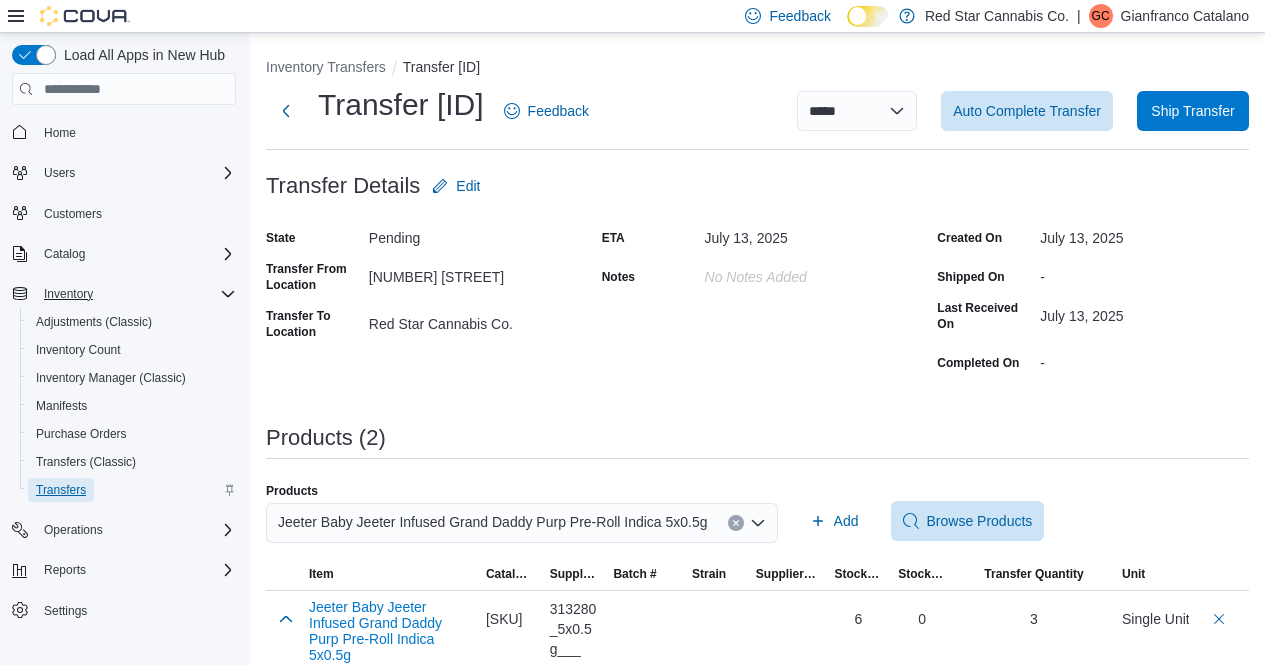 click on "Transfers" at bounding box center (61, 490) 